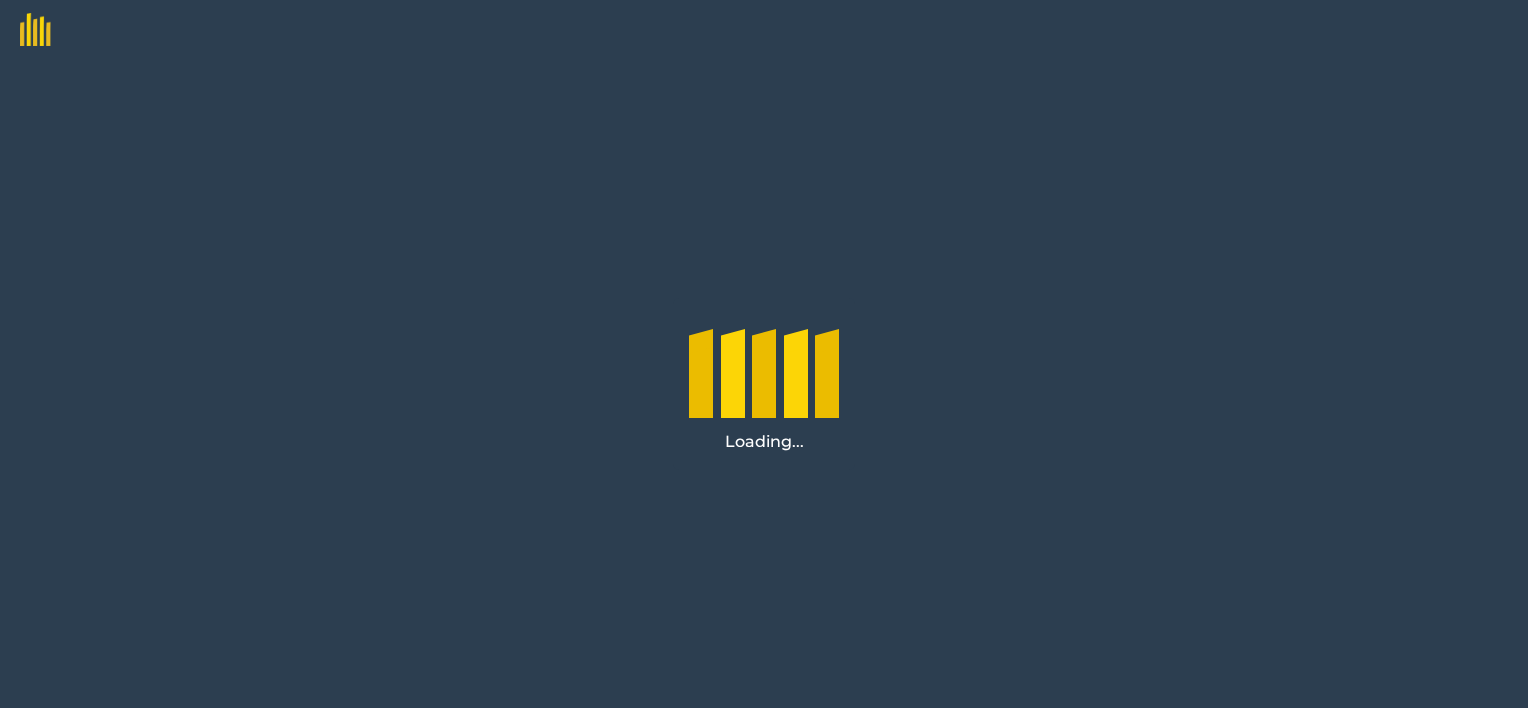 scroll, scrollTop: 0, scrollLeft: 0, axis: both 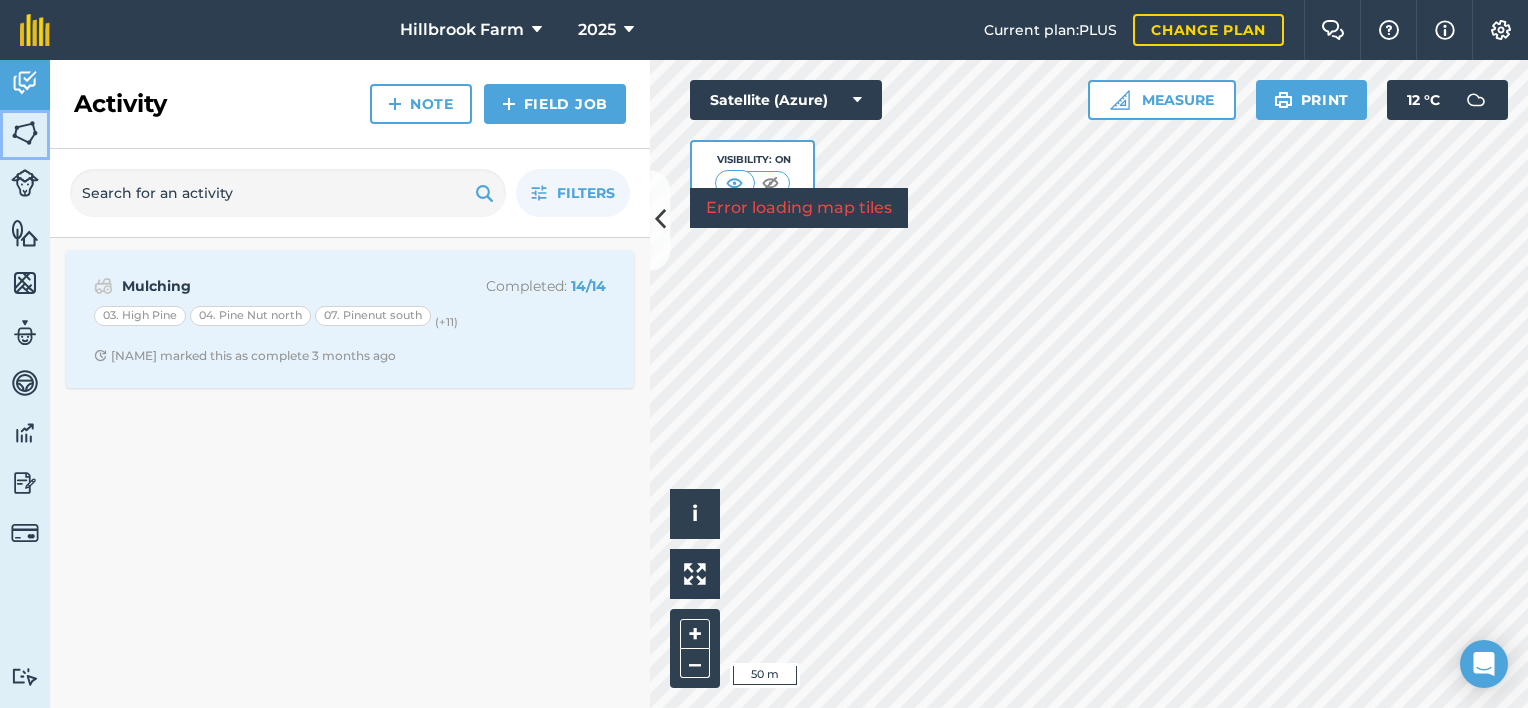 click at bounding box center (25, 133) 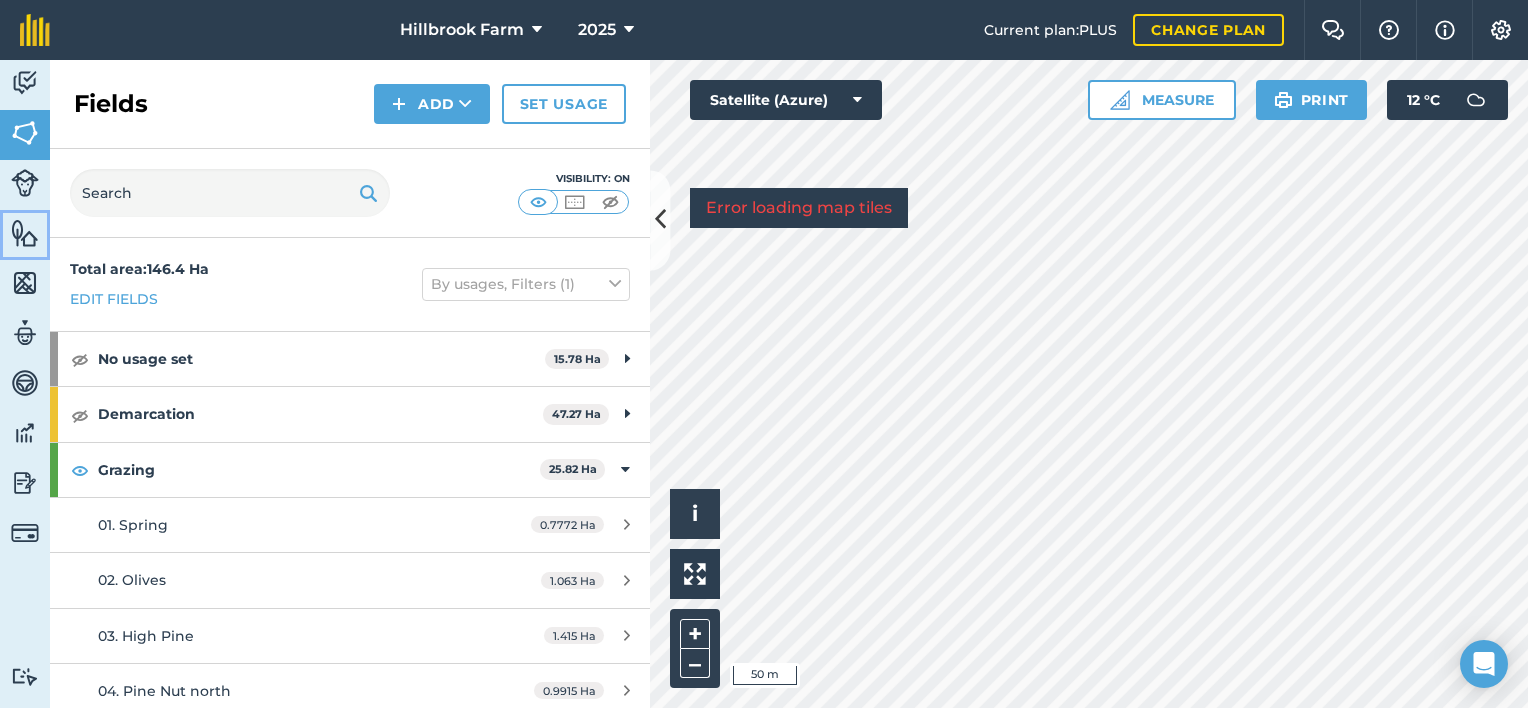 click at bounding box center [25, 233] 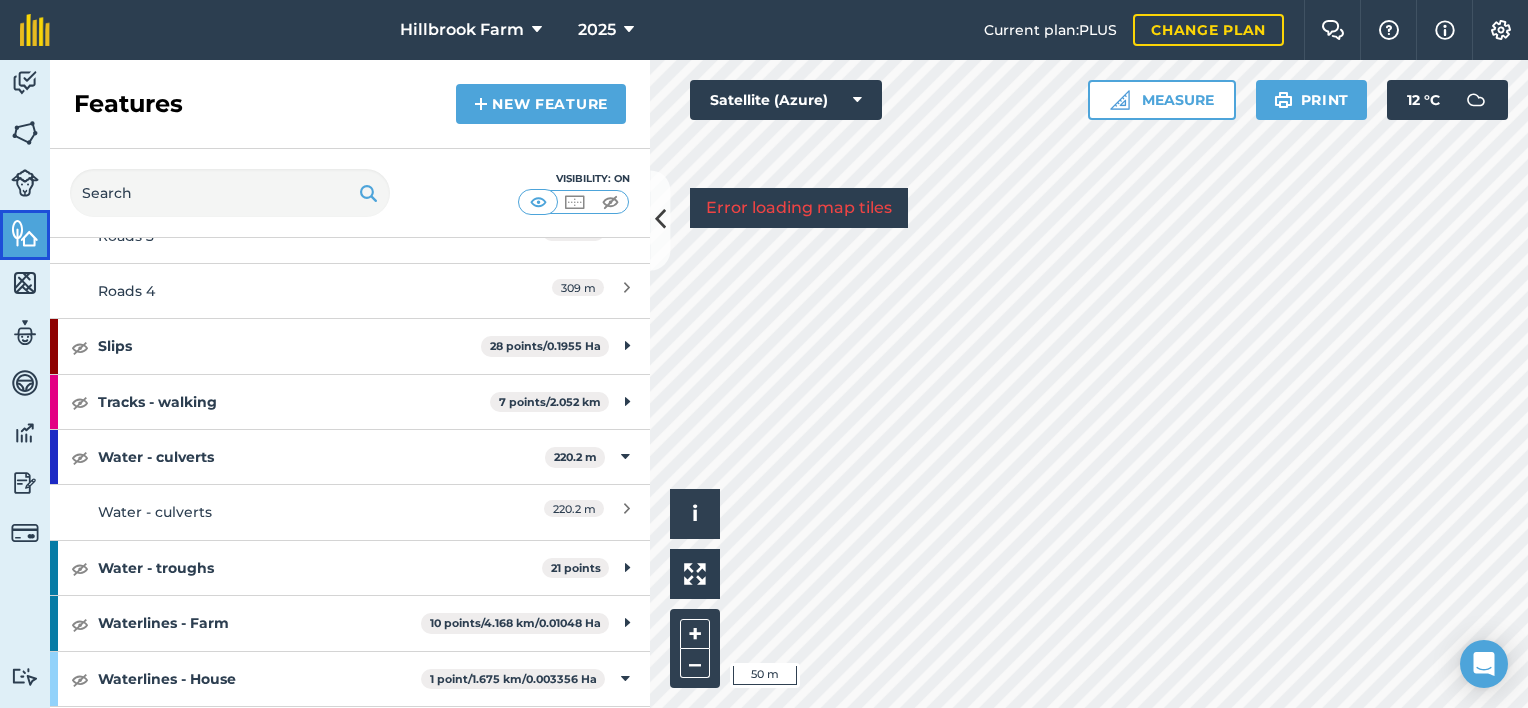 scroll, scrollTop: 1900, scrollLeft: 0, axis: vertical 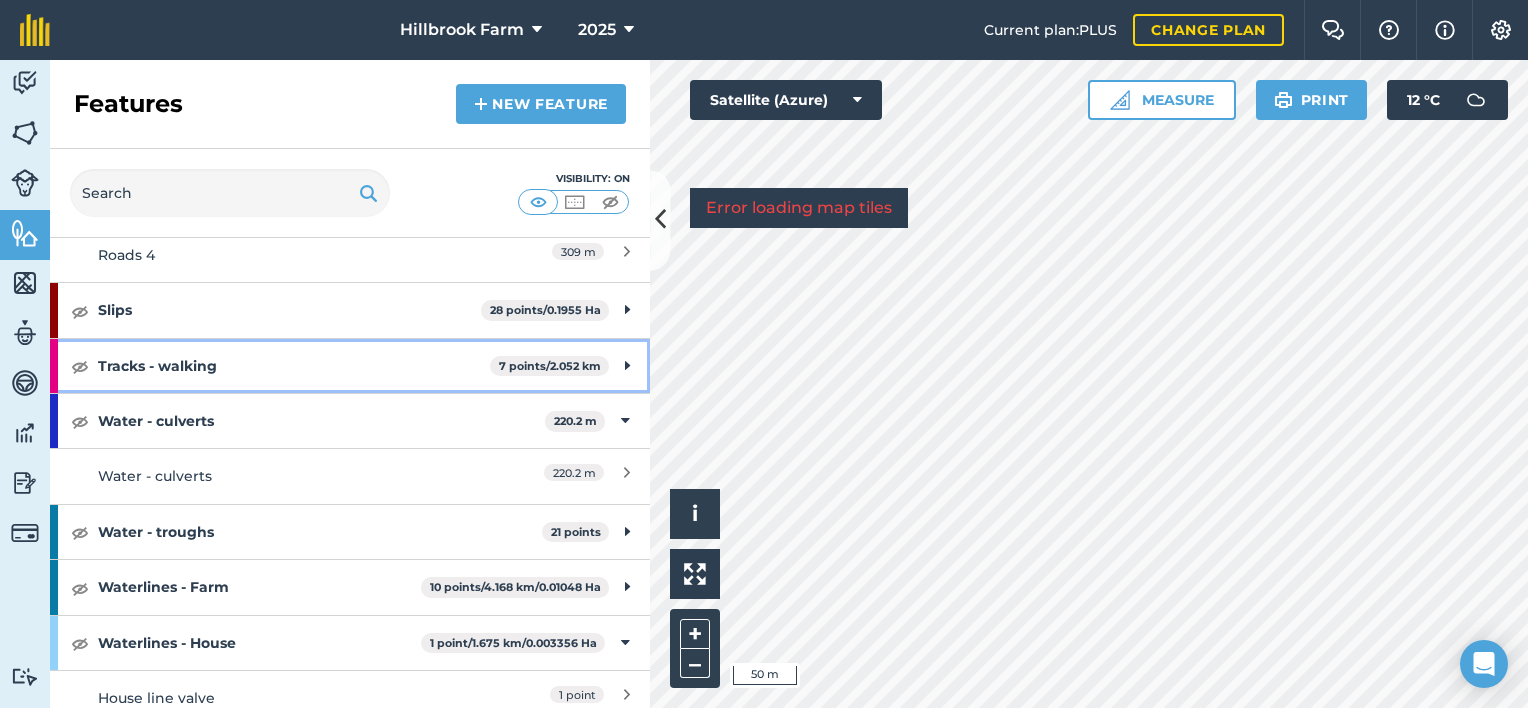 click on "Tracks - walking" at bounding box center [294, 366] 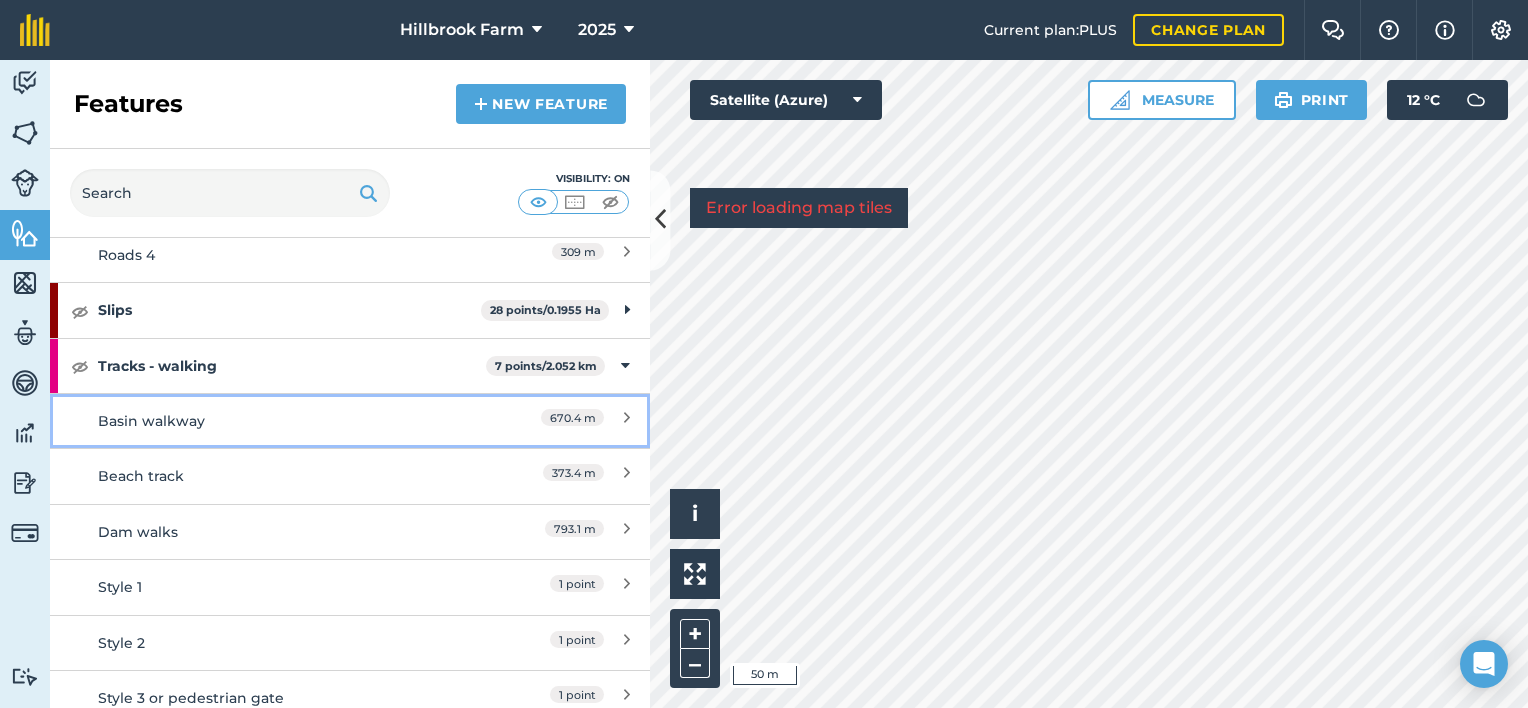 click on "Basin walkway" at bounding box center (275, 421) 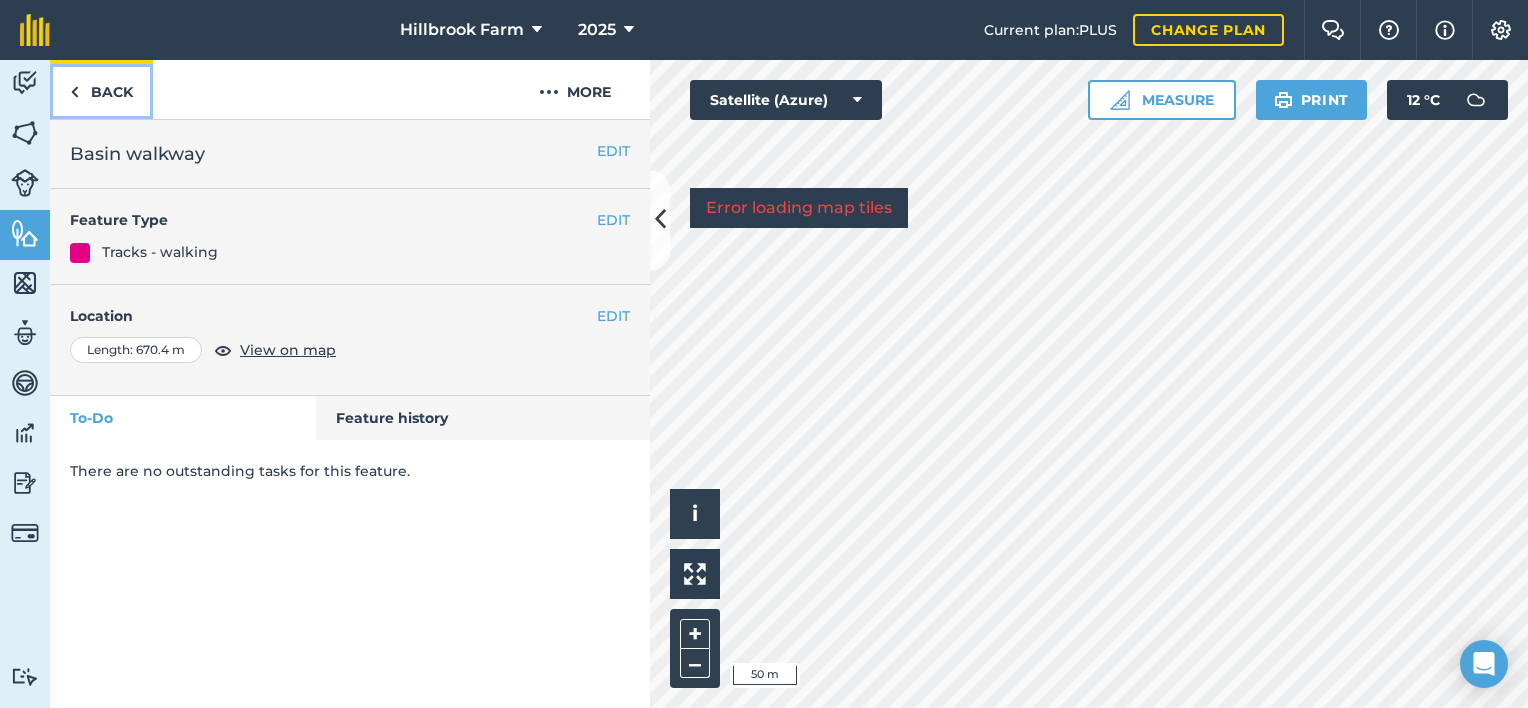 click at bounding box center (74, 92) 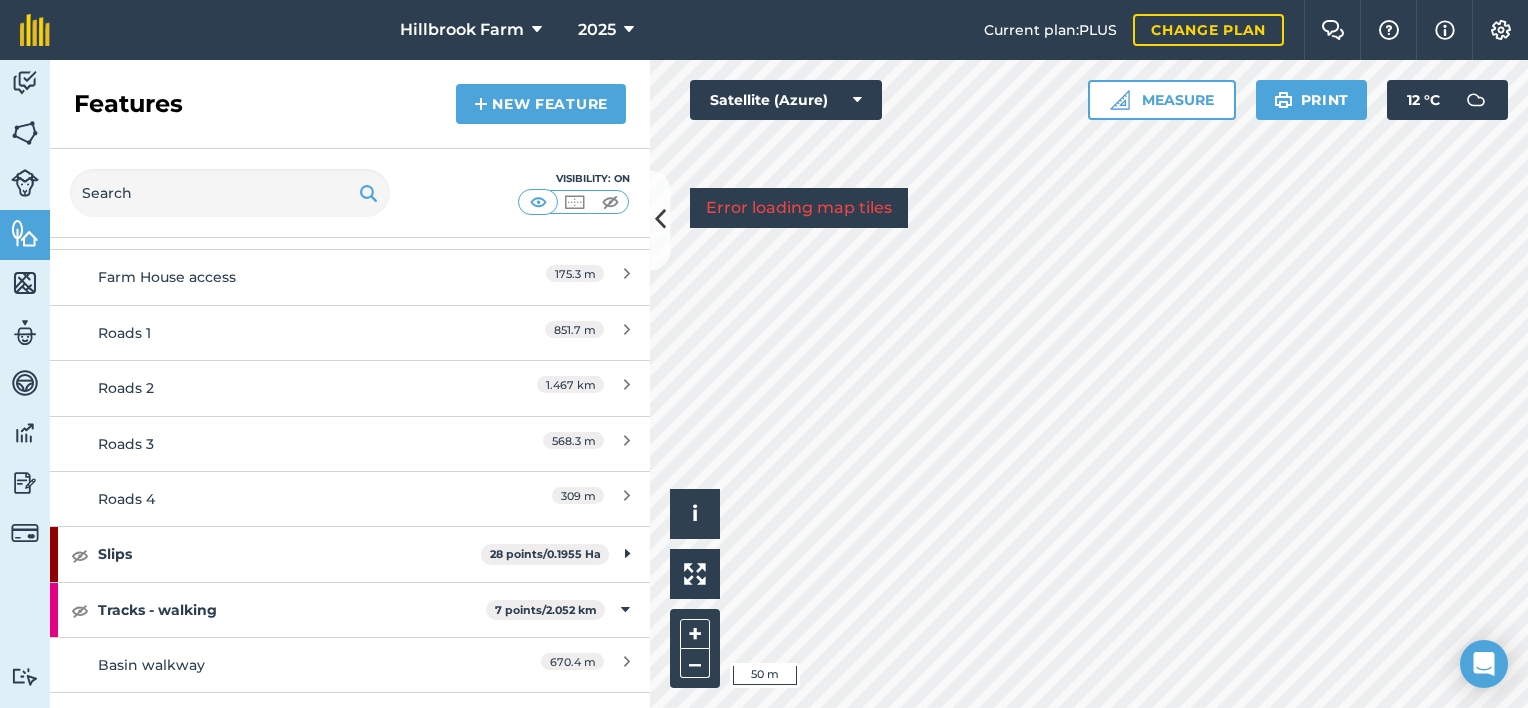scroll, scrollTop: 1400, scrollLeft: 0, axis: vertical 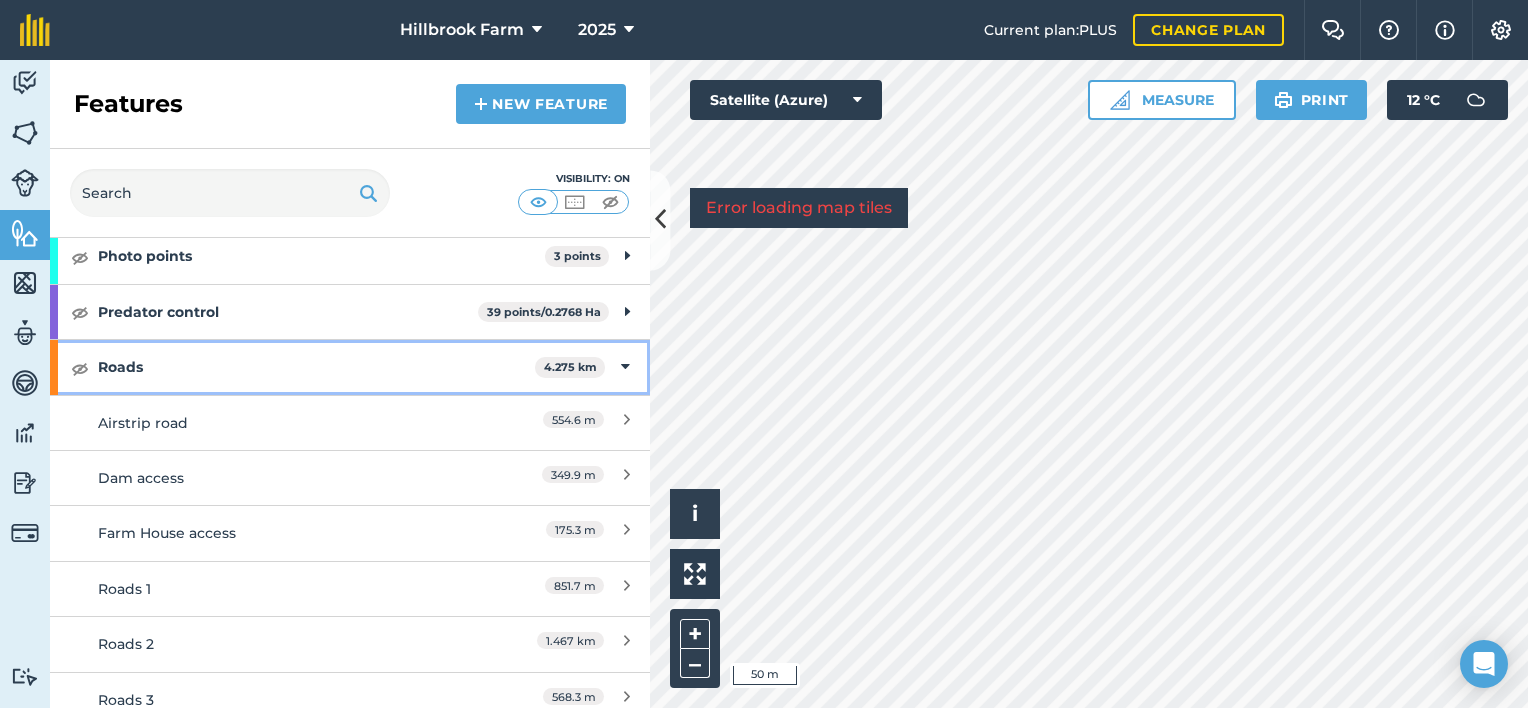 click at bounding box center (625, 367) 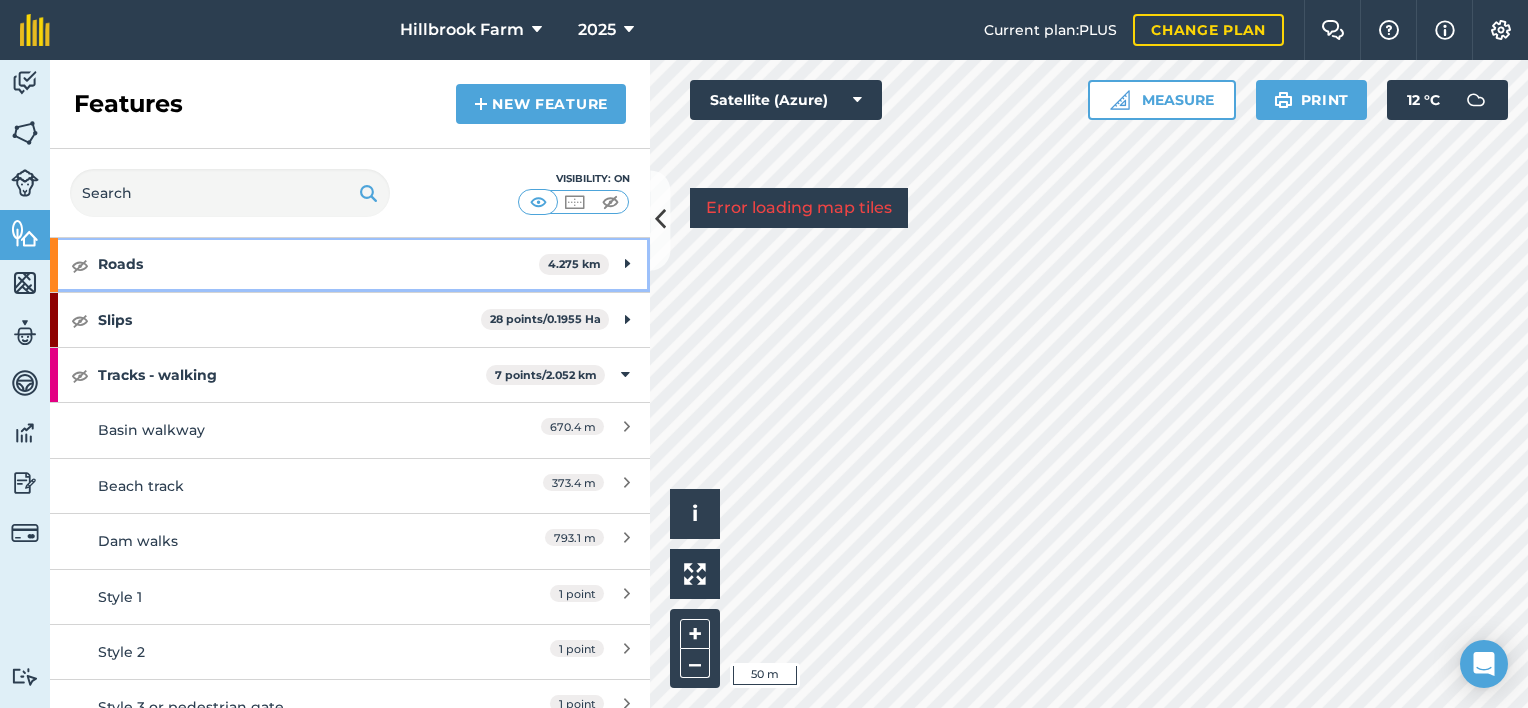 scroll, scrollTop: 1500, scrollLeft: 0, axis: vertical 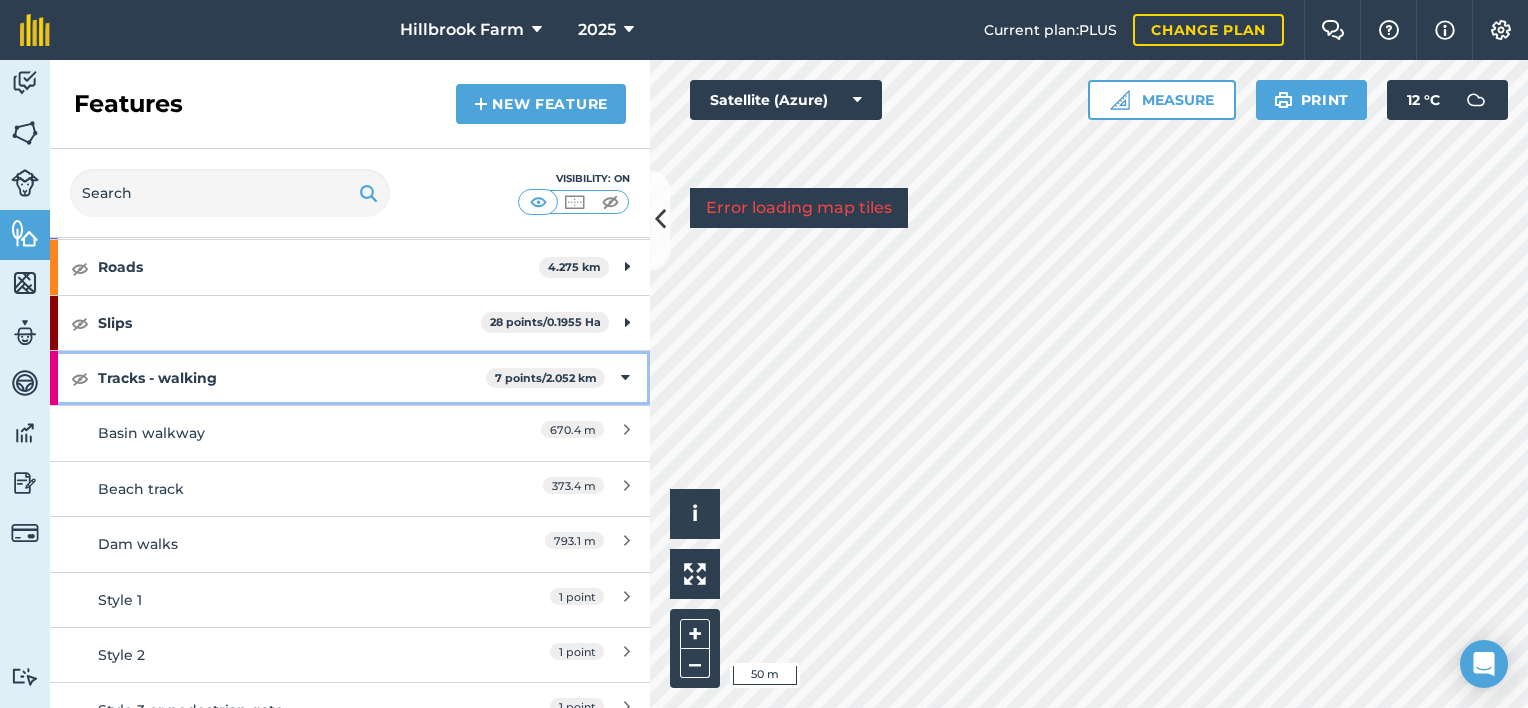 click at bounding box center [625, 378] 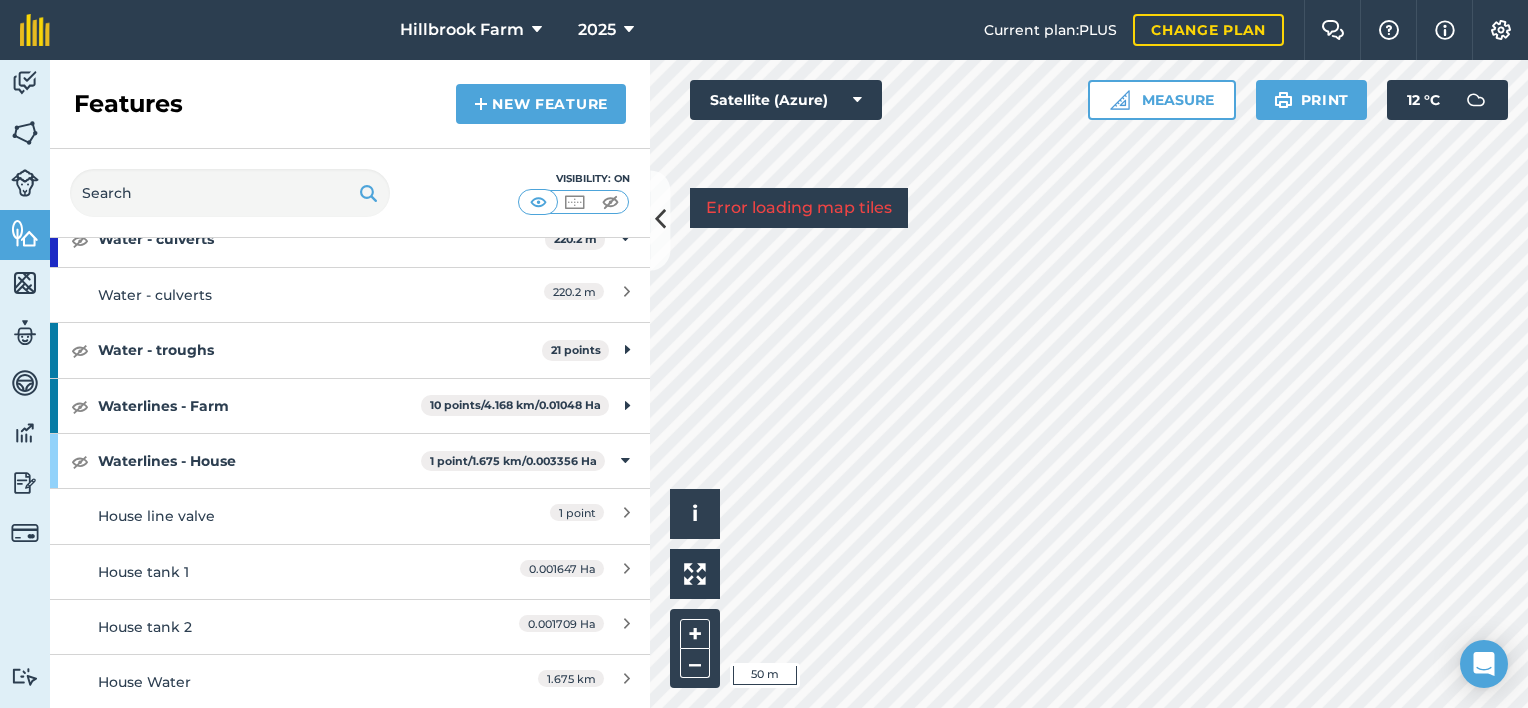 scroll, scrollTop: 1743, scrollLeft: 0, axis: vertical 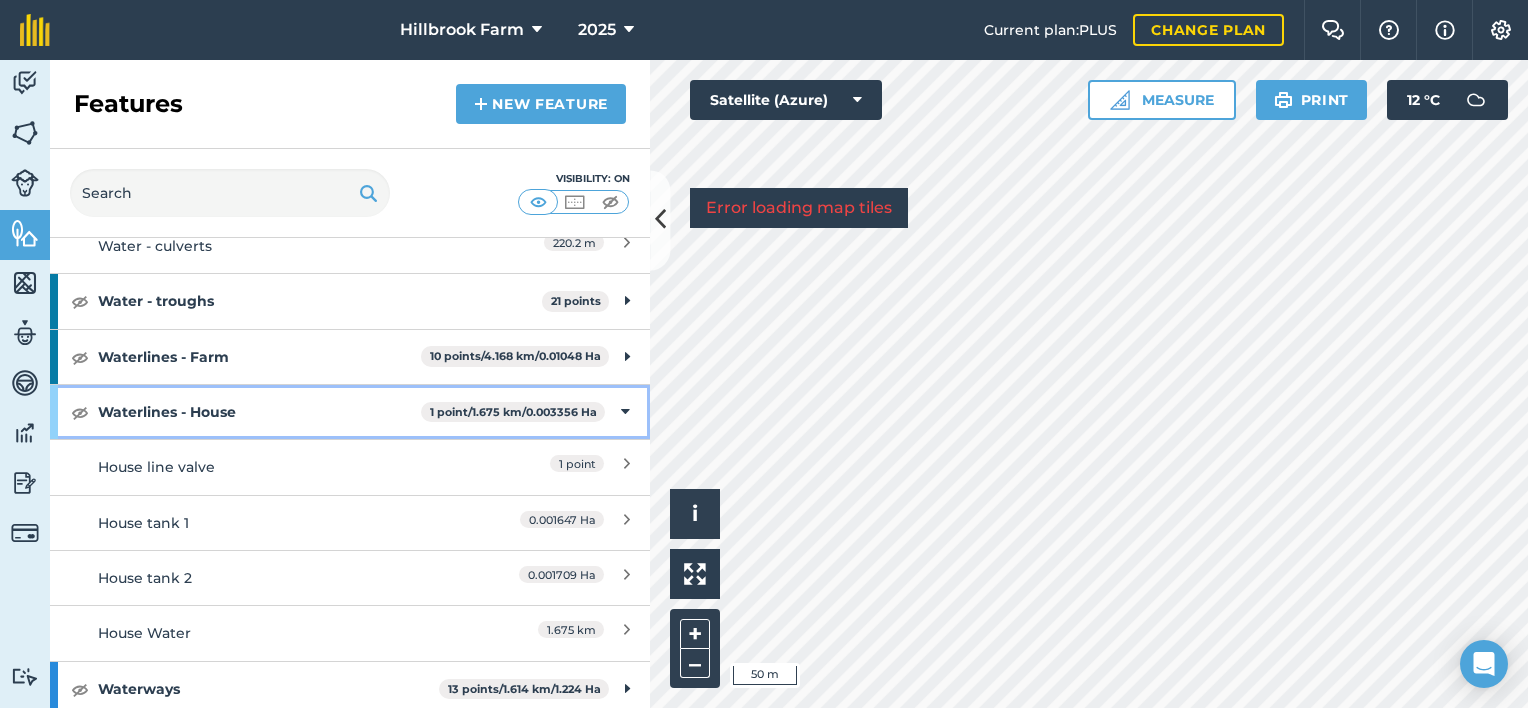 click at bounding box center [625, 412] 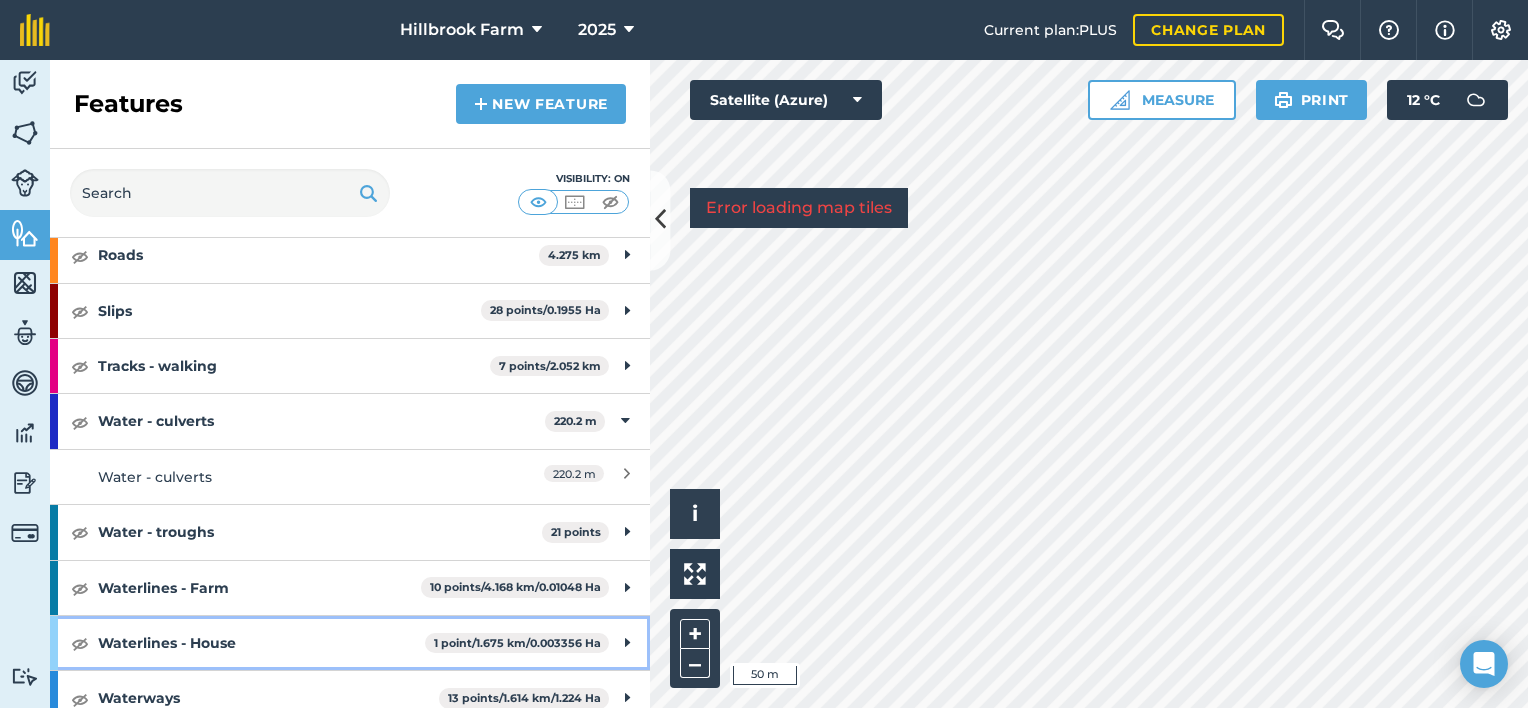 scroll, scrollTop: 1522, scrollLeft: 0, axis: vertical 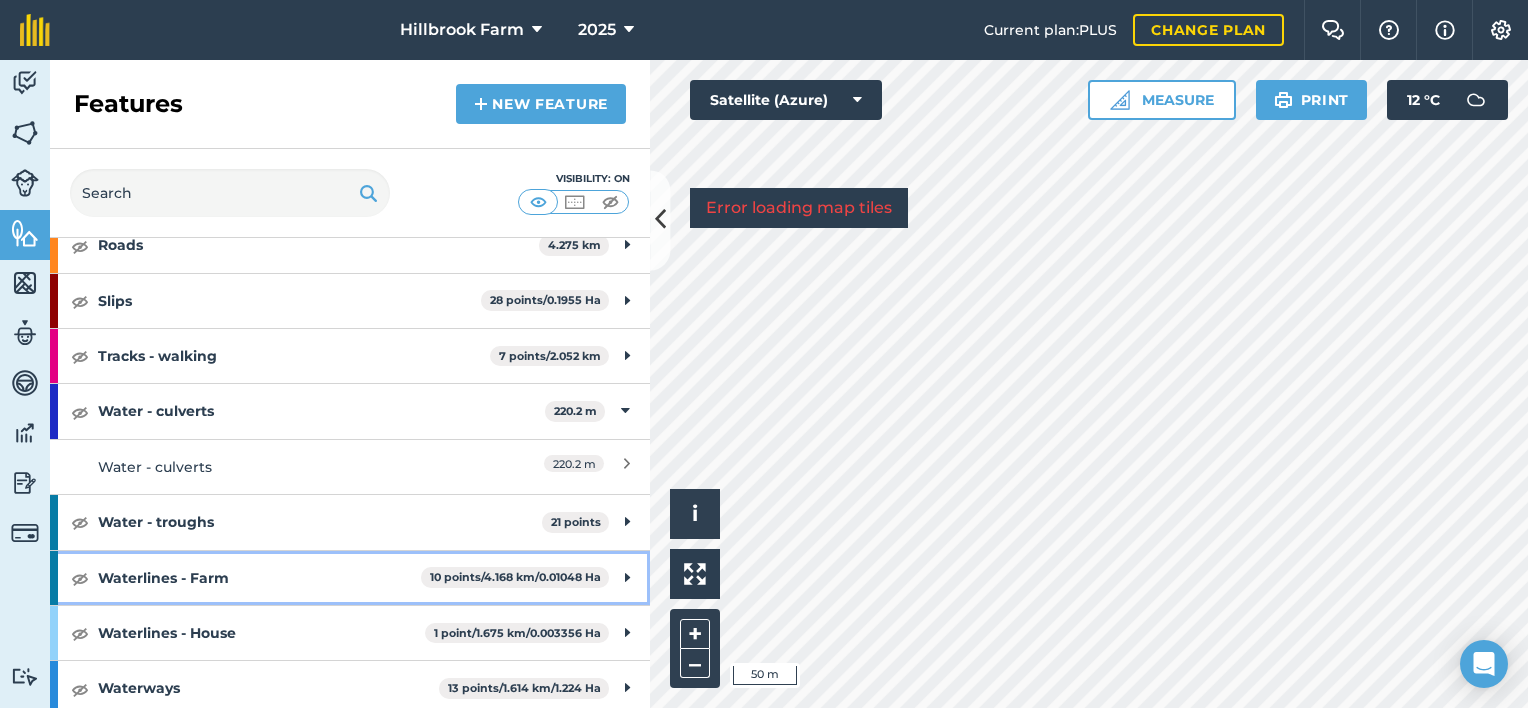 click on "Waterlines - Farm" at bounding box center (259, 578) 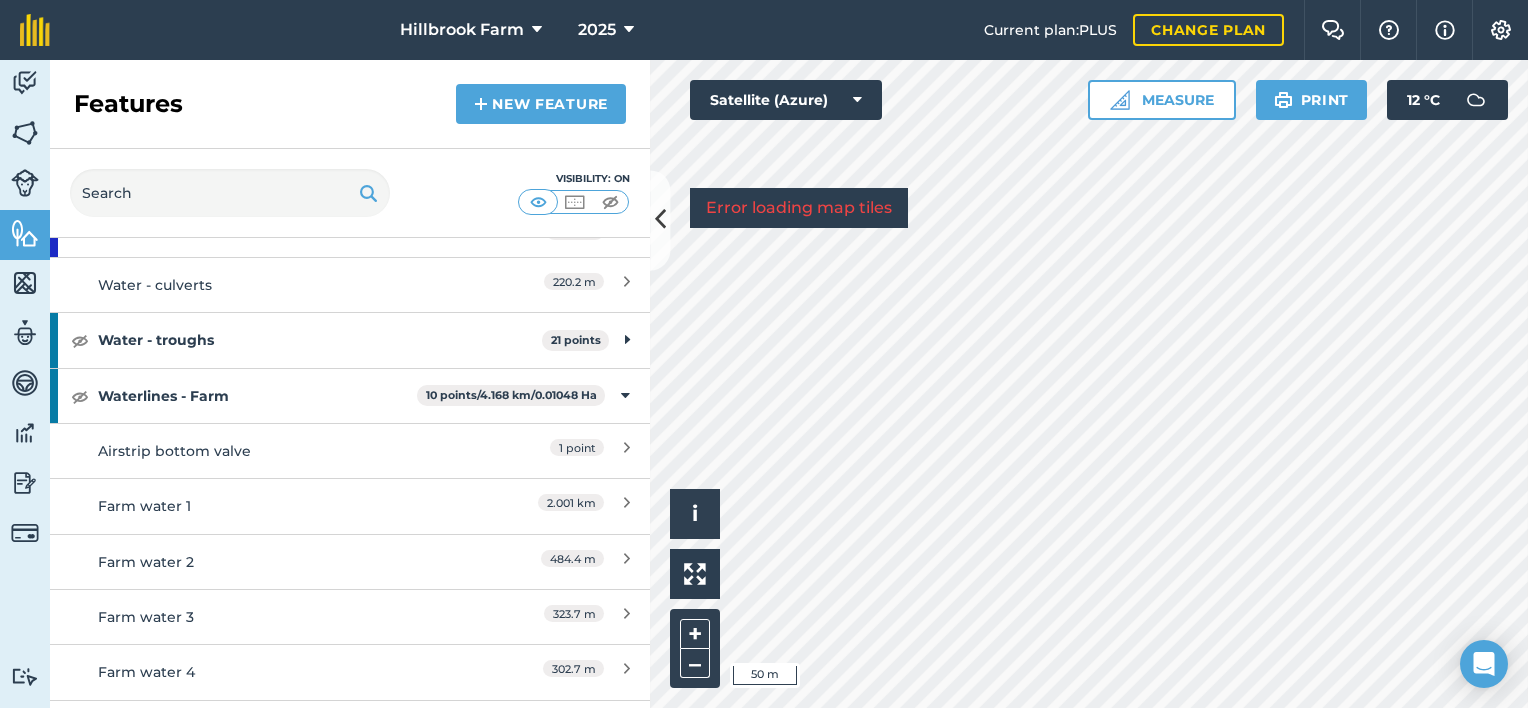 scroll, scrollTop: 1722, scrollLeft: 0, axis: vertical 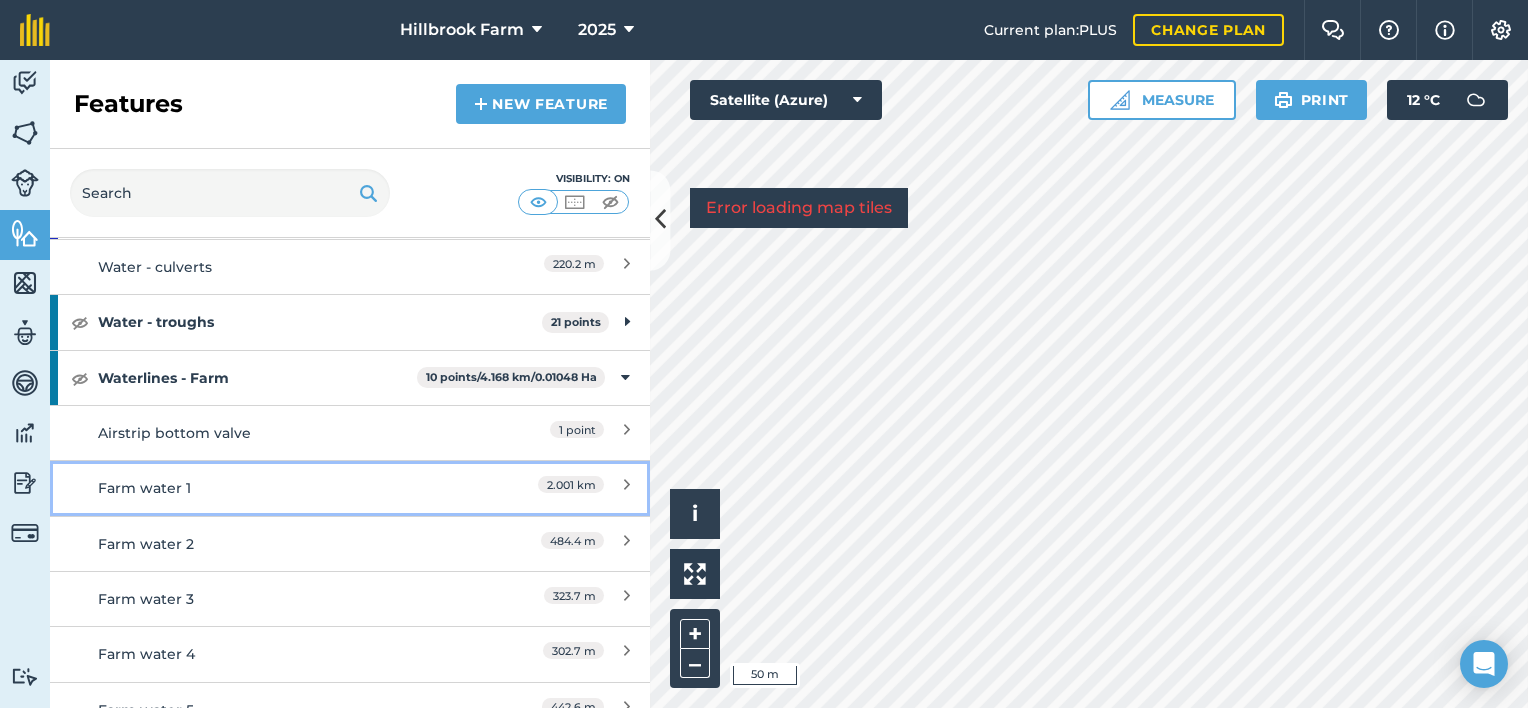 click on "Farm water 1" at bounding box center [275, 488] 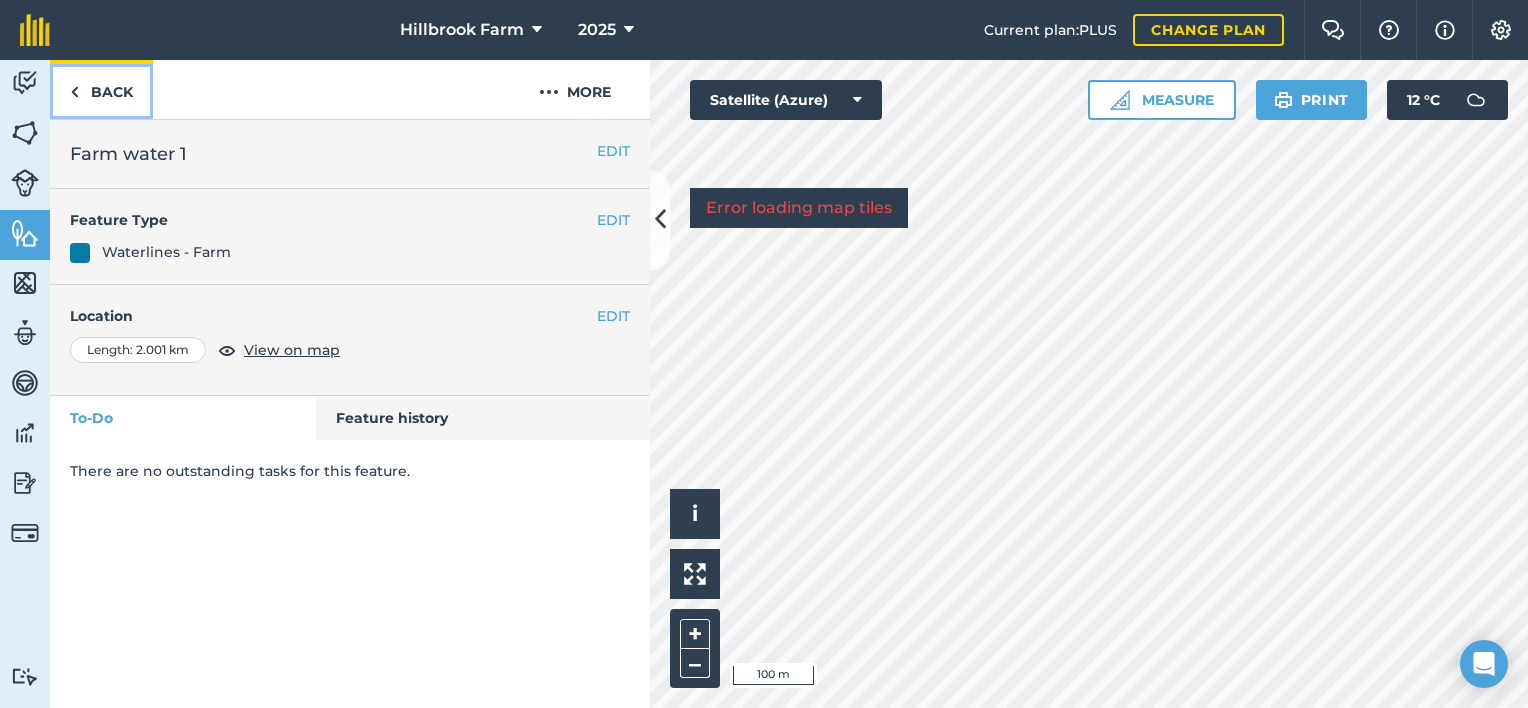 click at bounding box center (74, 92) 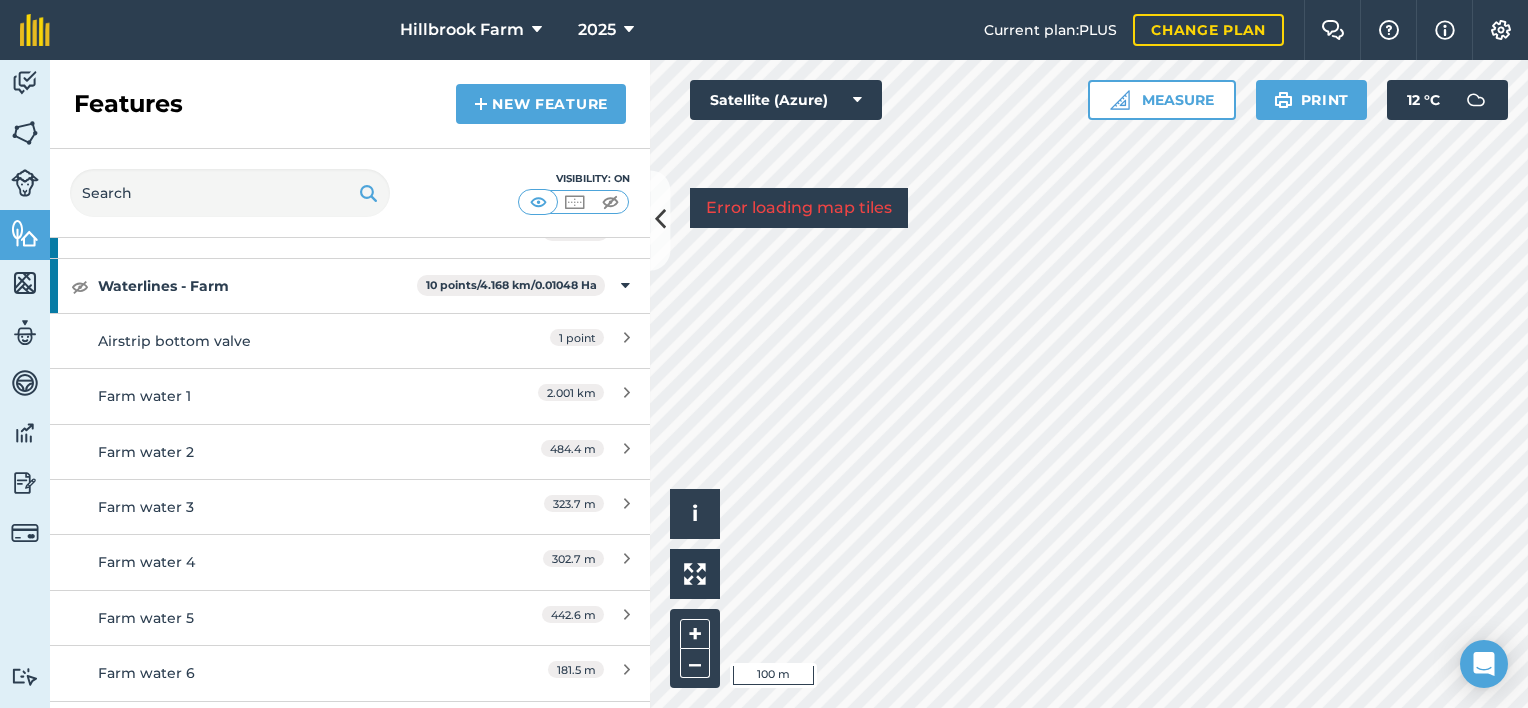 scroll, scrollTop: 1600, scrollLeft: 0, axis: vertical 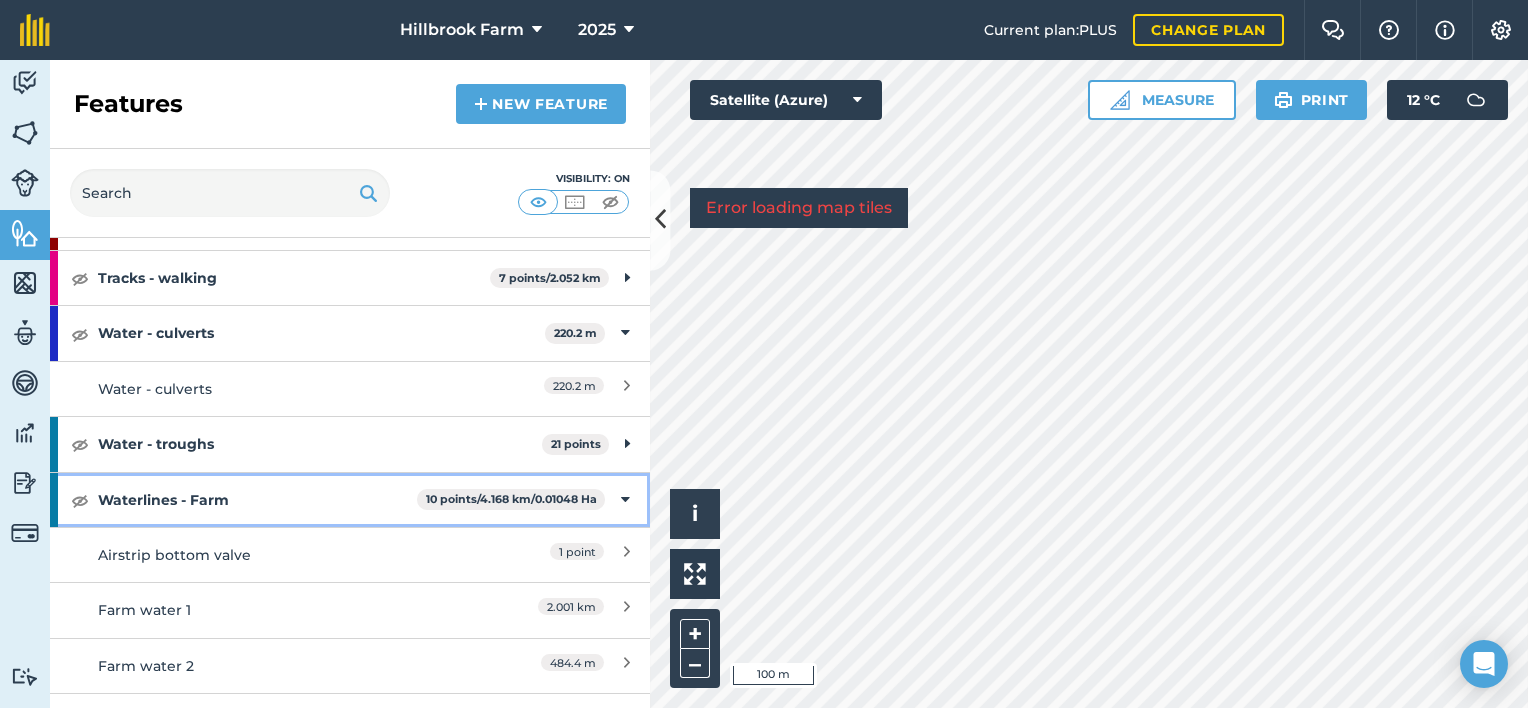 click on "Waterlines - Farm" at bounding box center (257, 500) 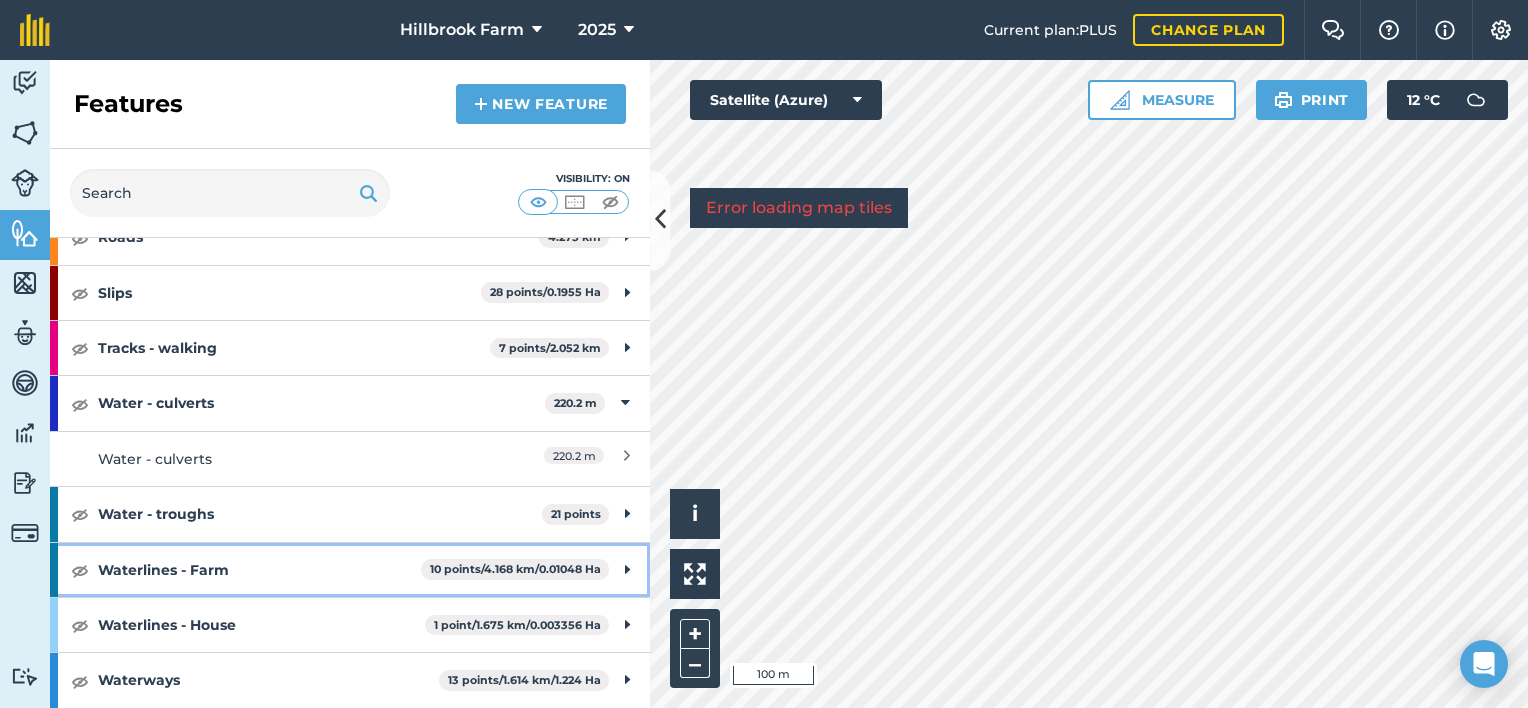 scroll, scrollTop: 1522, scrollLeft: 0, axis: vertical 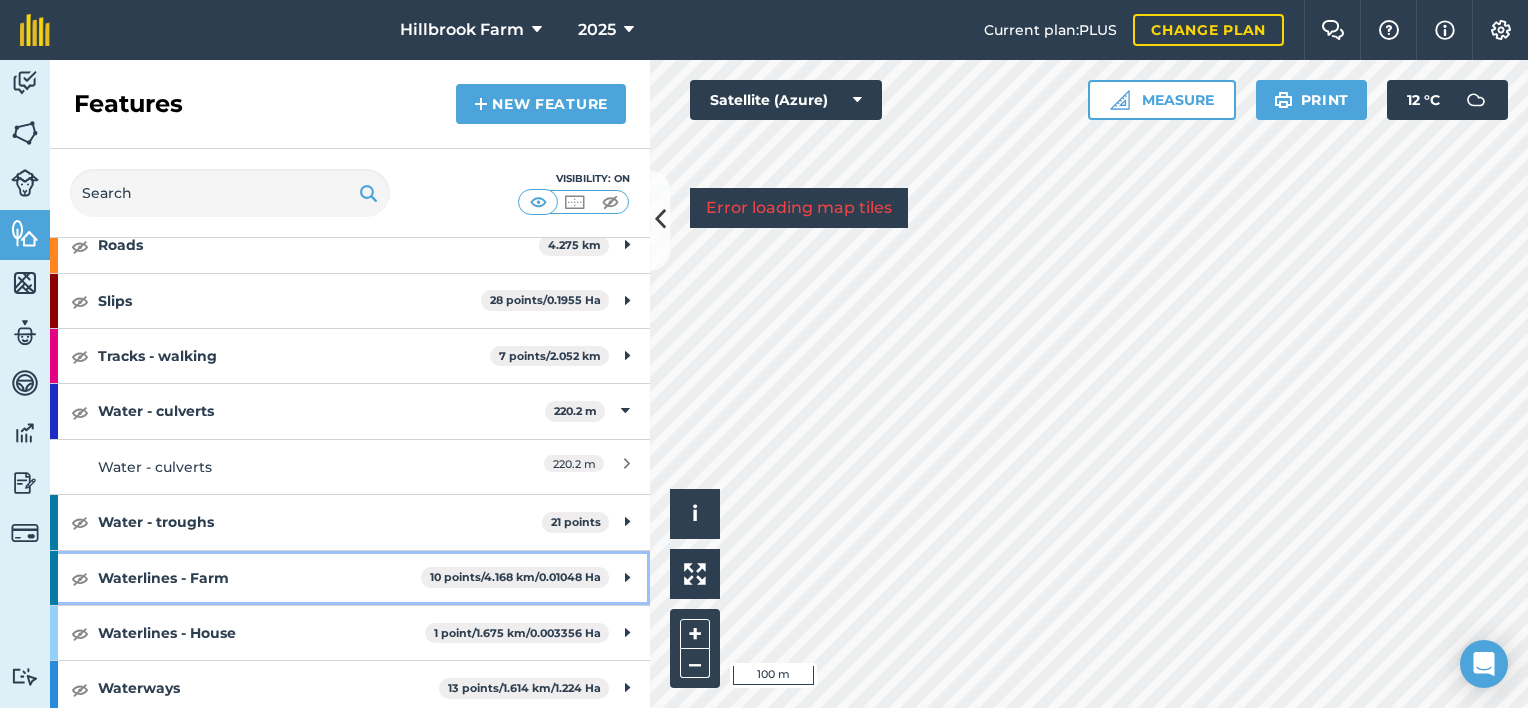 click on "Waterlines - Farm" at bounding box center [259, 578] 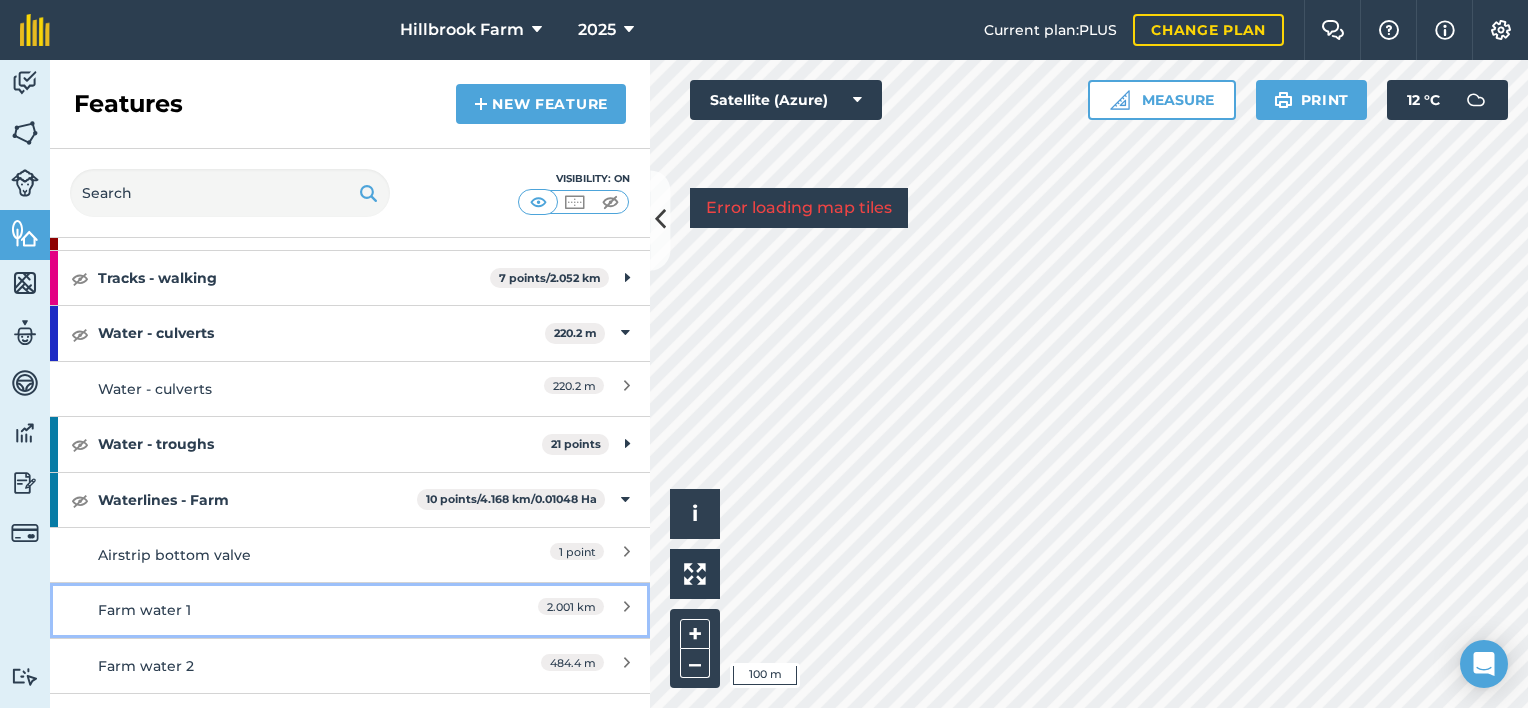 click on "Farm water 1" at bounding box center [275, 610] 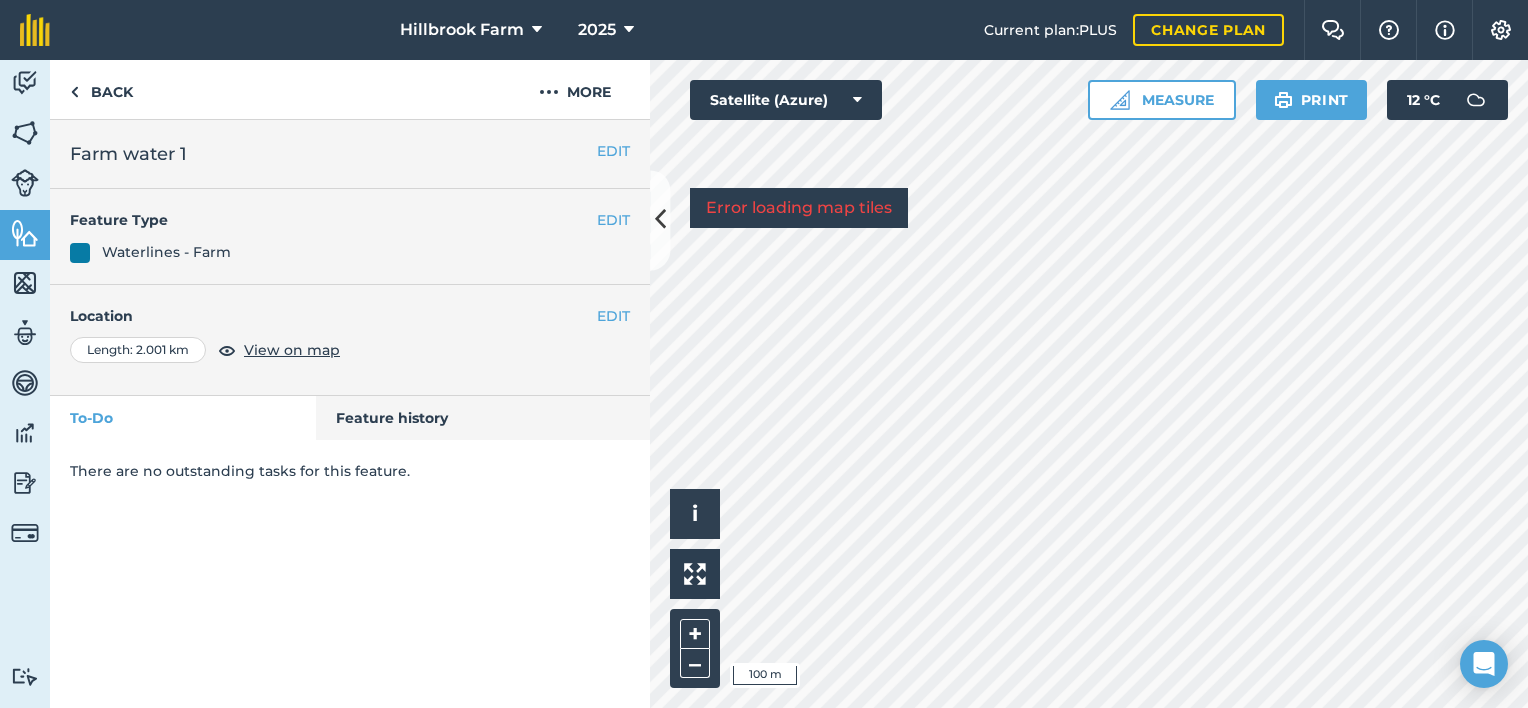 click on "Farm water 1" at bounding box center (350, 154) 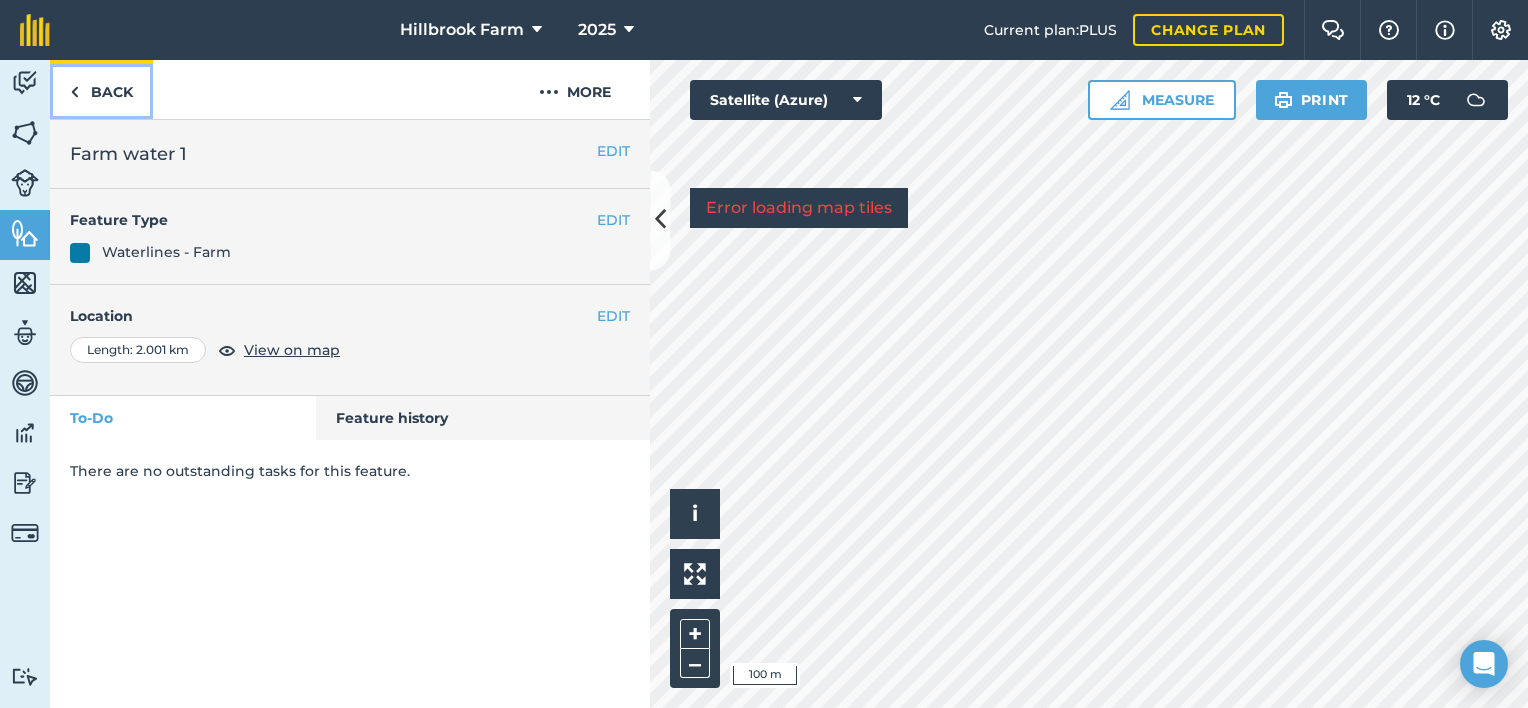 click on "Back" at bounding box center (101, 89) 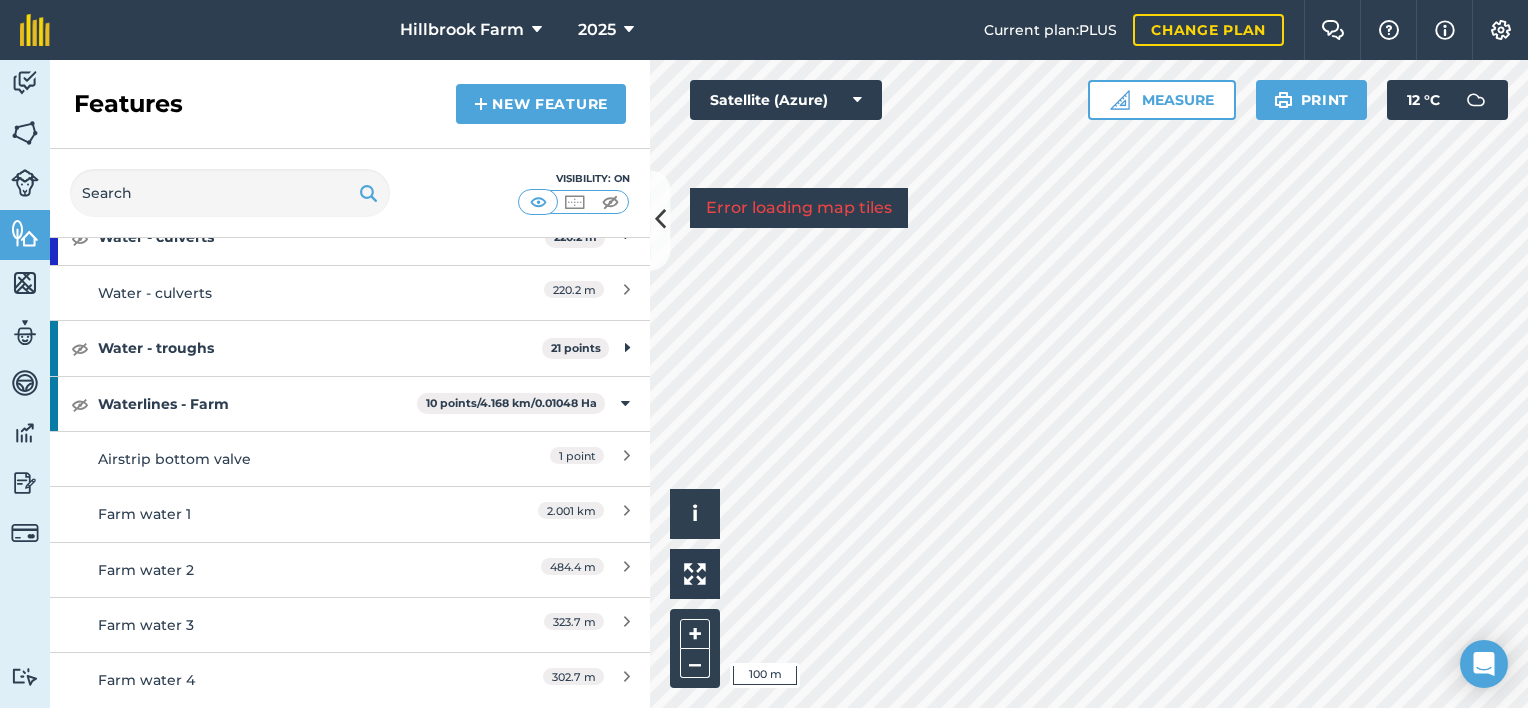 scroll, scrollTop: 1700, scrollLeft: 0, axis: vertical 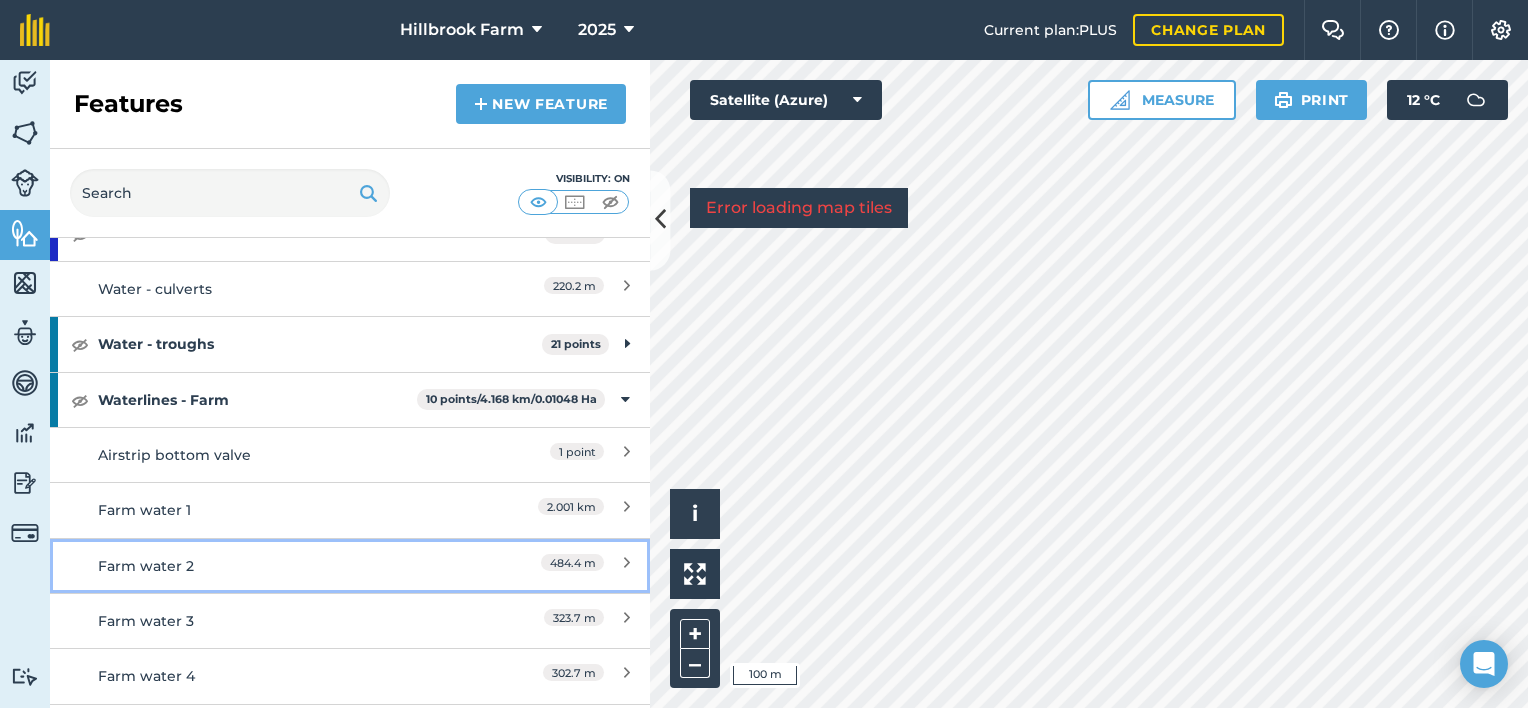 click on "Farm water 2" at bounding box center (275, 566) 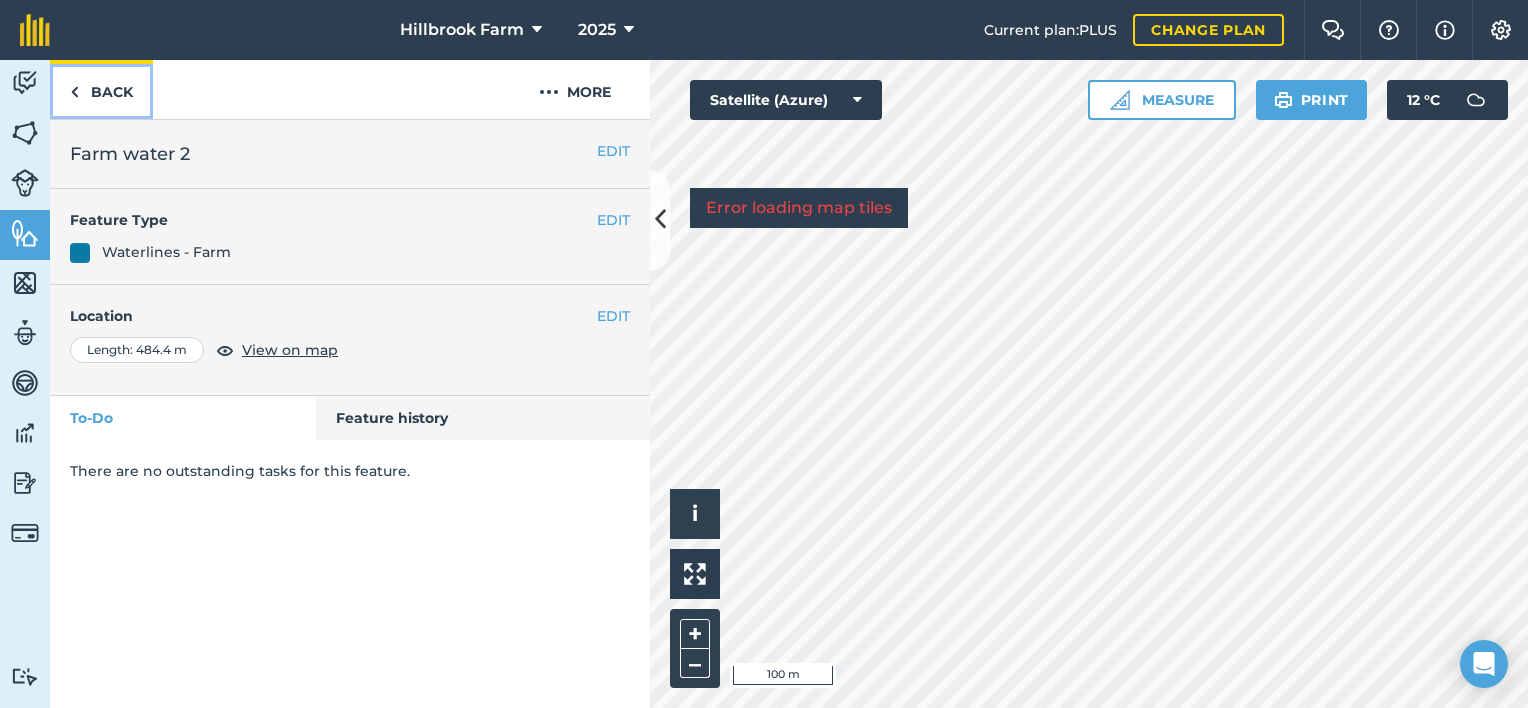 click at bounding box center (74, 92) 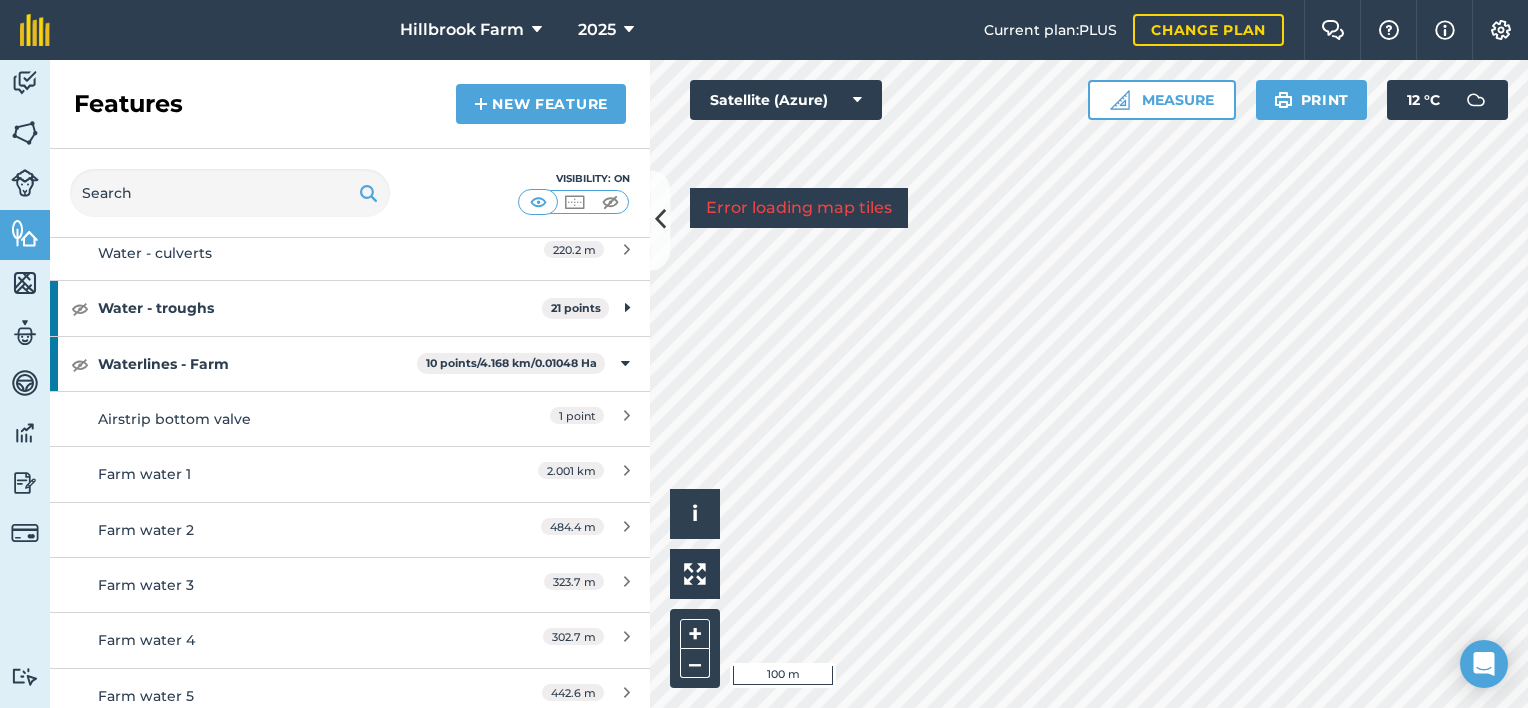 scroll, scrollTop: 1900, scrollLeft: 0, axis: vertical 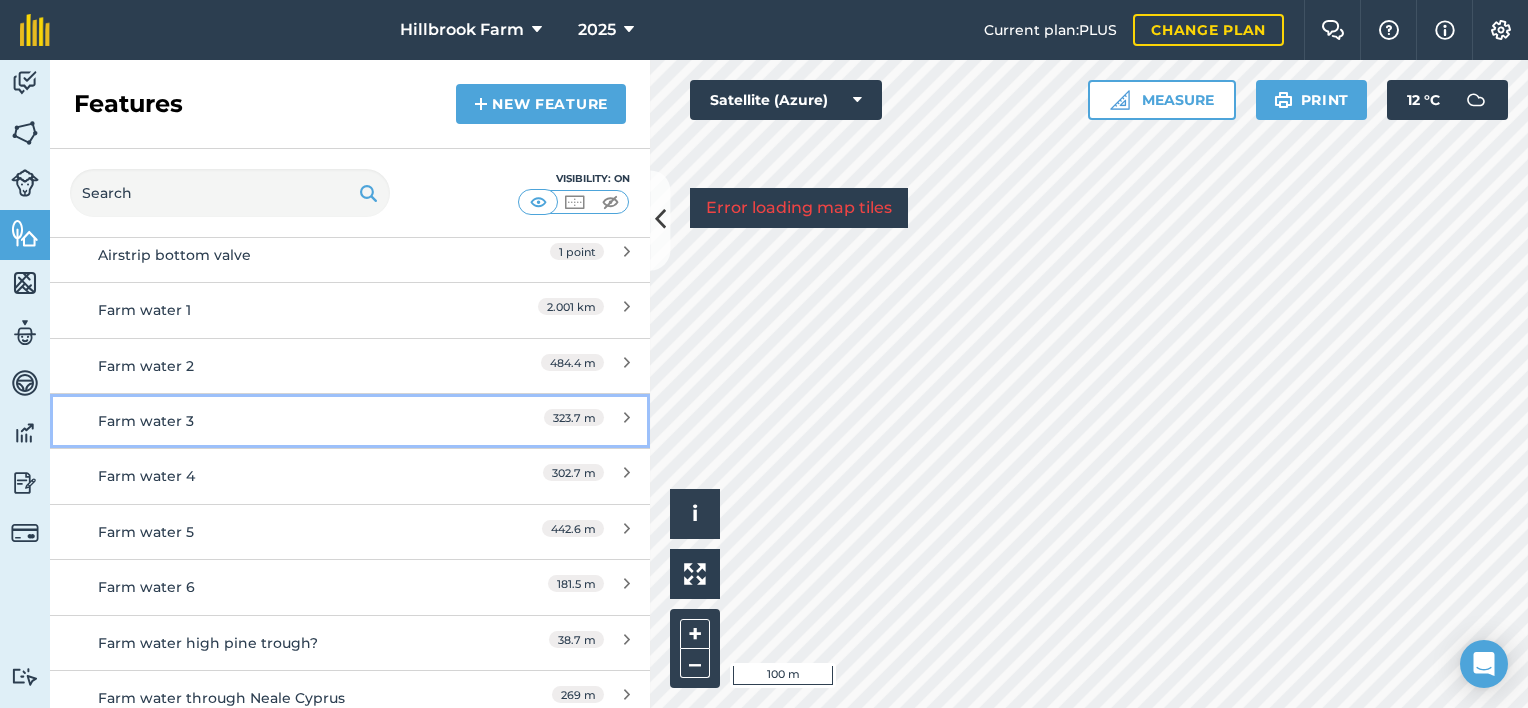 click on "Farm water 3" at bounding box center (275, 421) 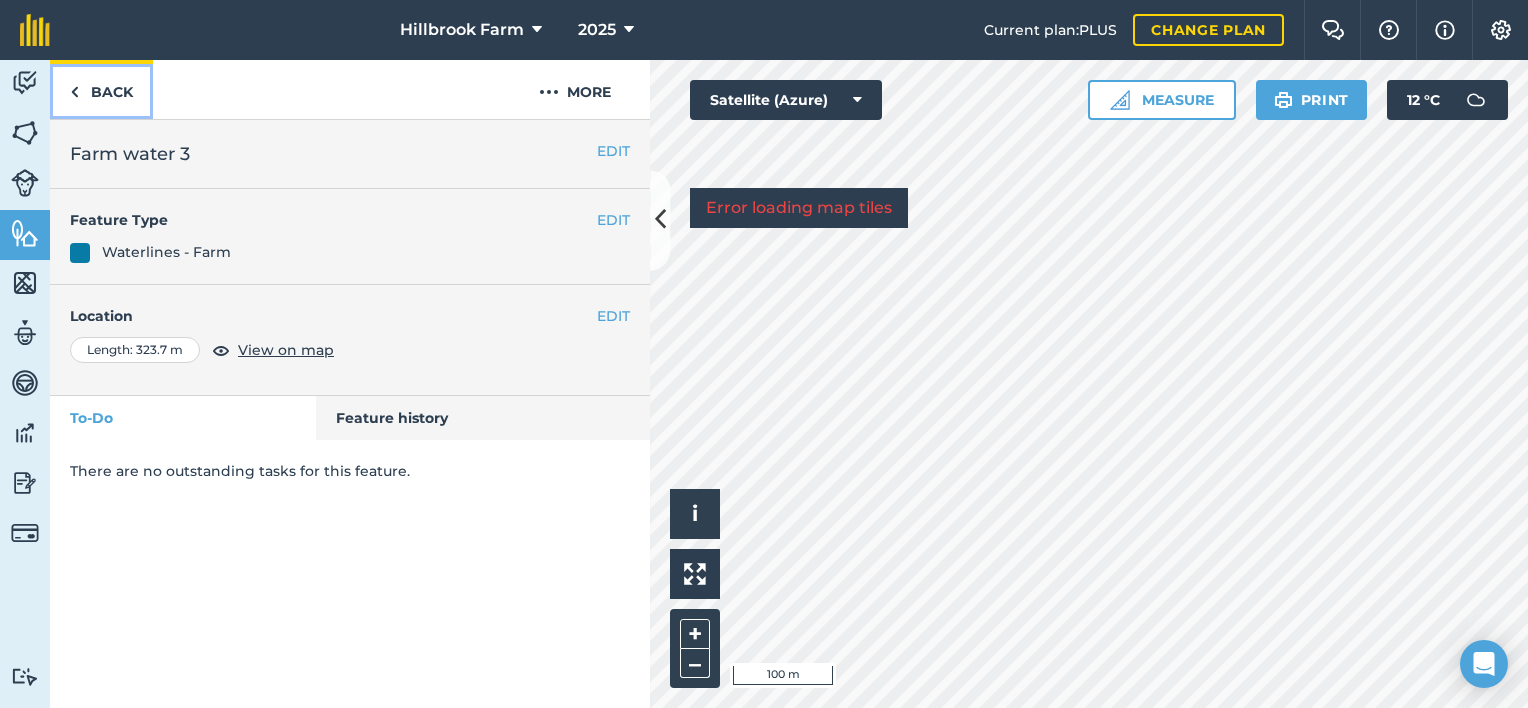 click at bounding box center [74, 92] 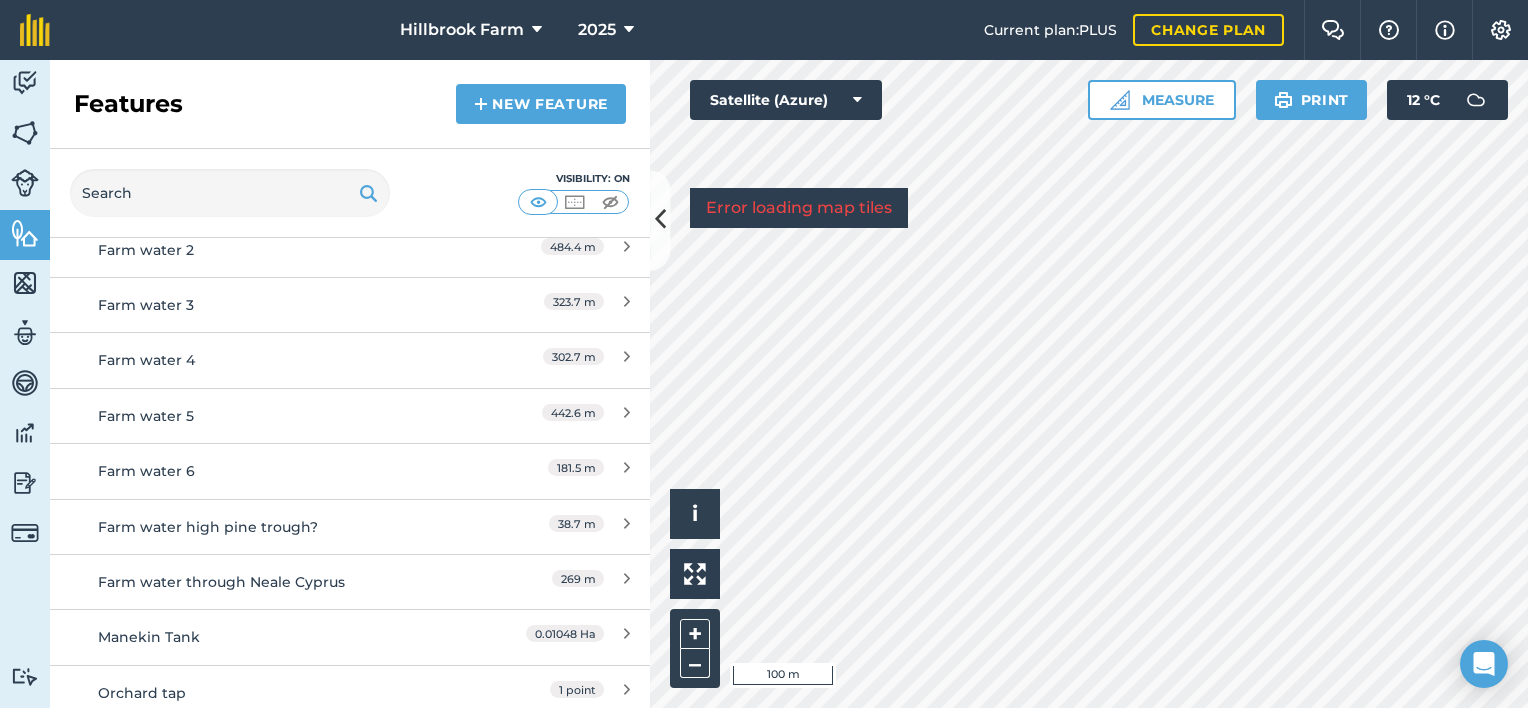 scroll, scrollTop: 2000, scrollLeft: 0, axis: vertical 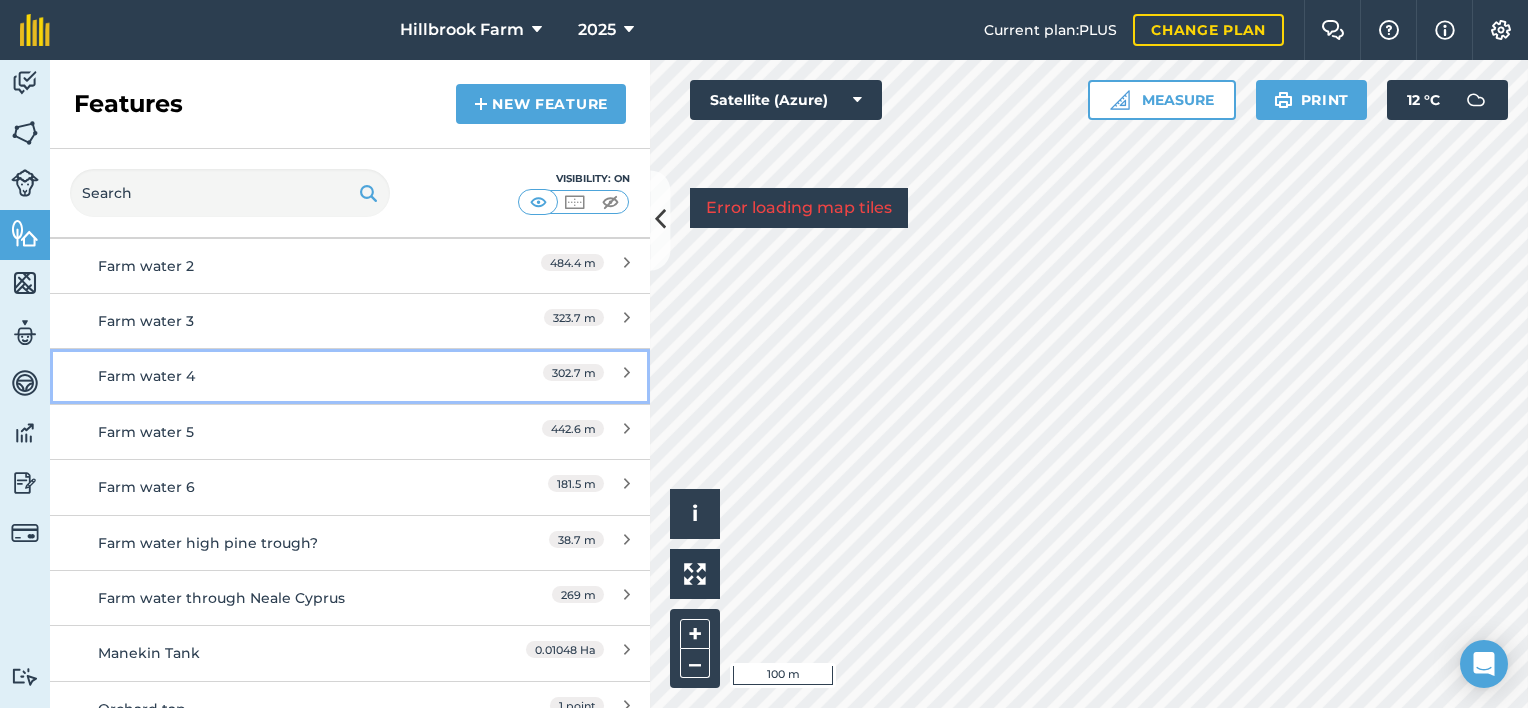 click on "Farm water 4" at bounding box center [275, 376] 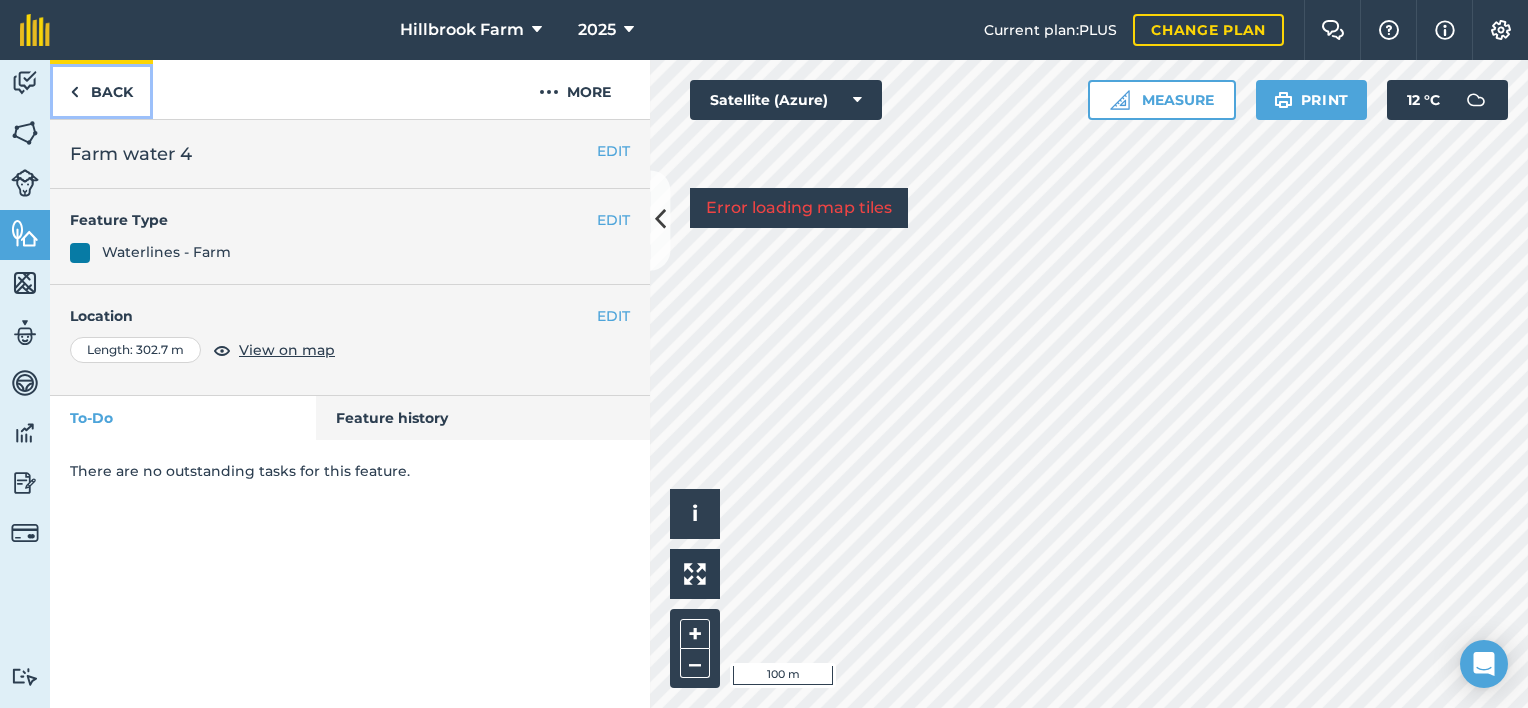 click on "Back" at bounding box center (101, 89) 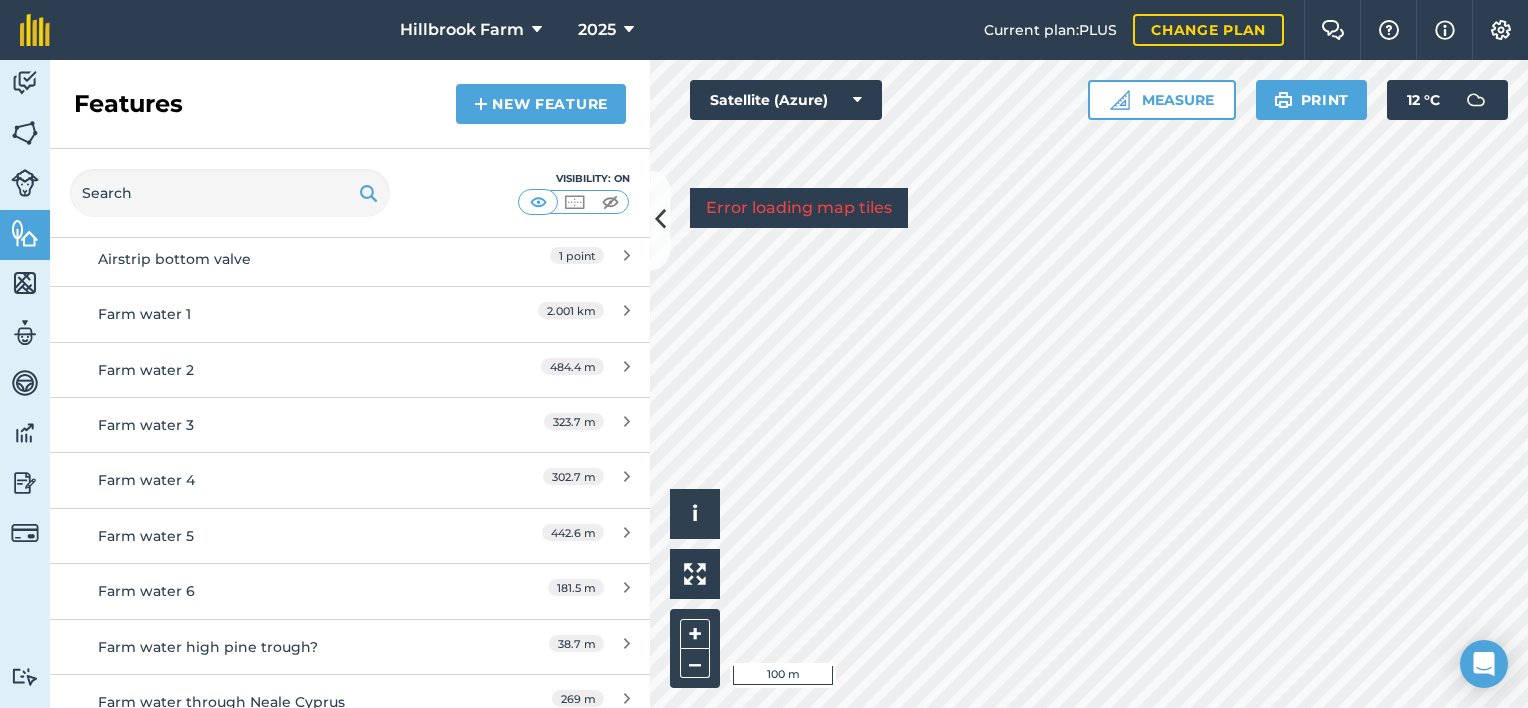scroll, scrollTop: 1900, scrollLeft: 0, axis: vertical 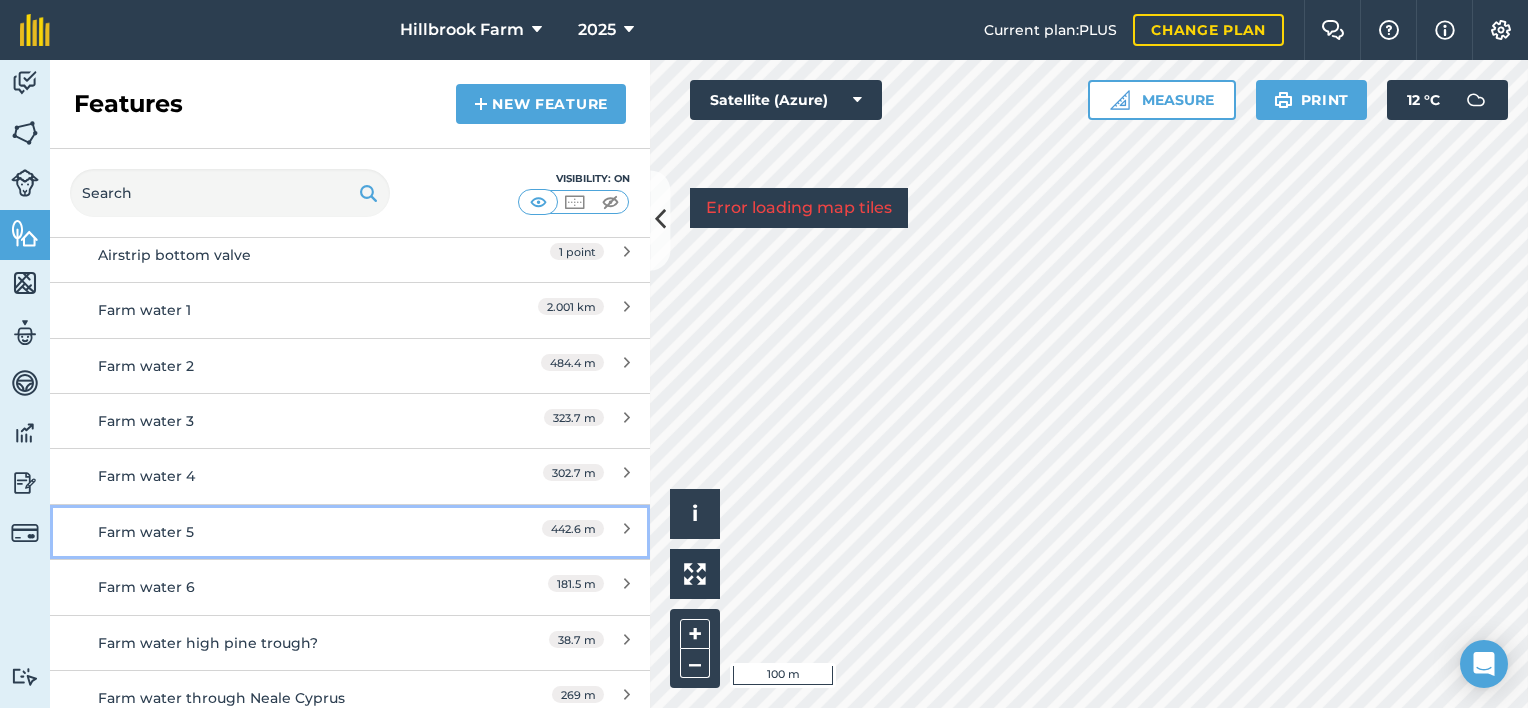 click on "Farm water 5" at bounding box center (275, 532) 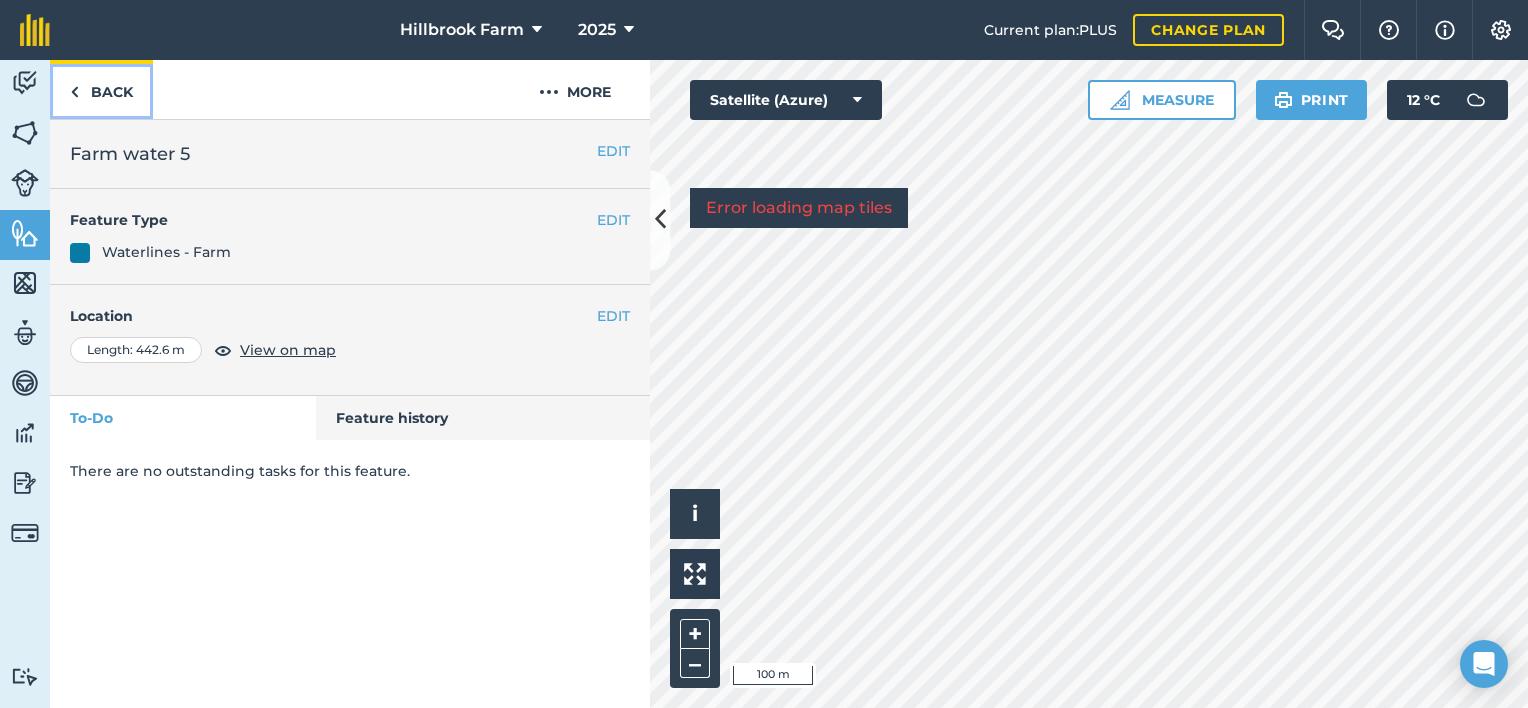 click on "Back" at bounding box center [101, 89] 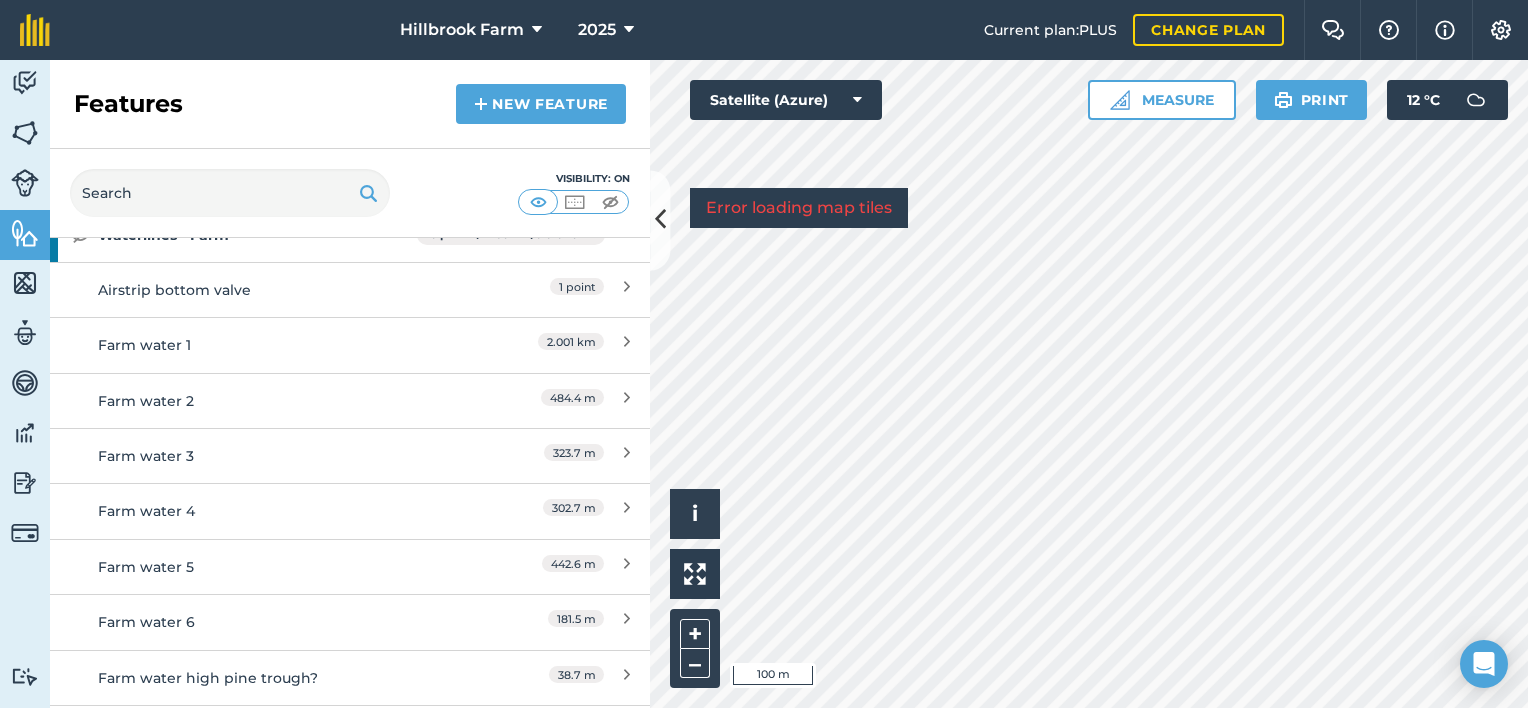 scroll, scrollTop: 1900, scrollLeft: 0, axis: vertical 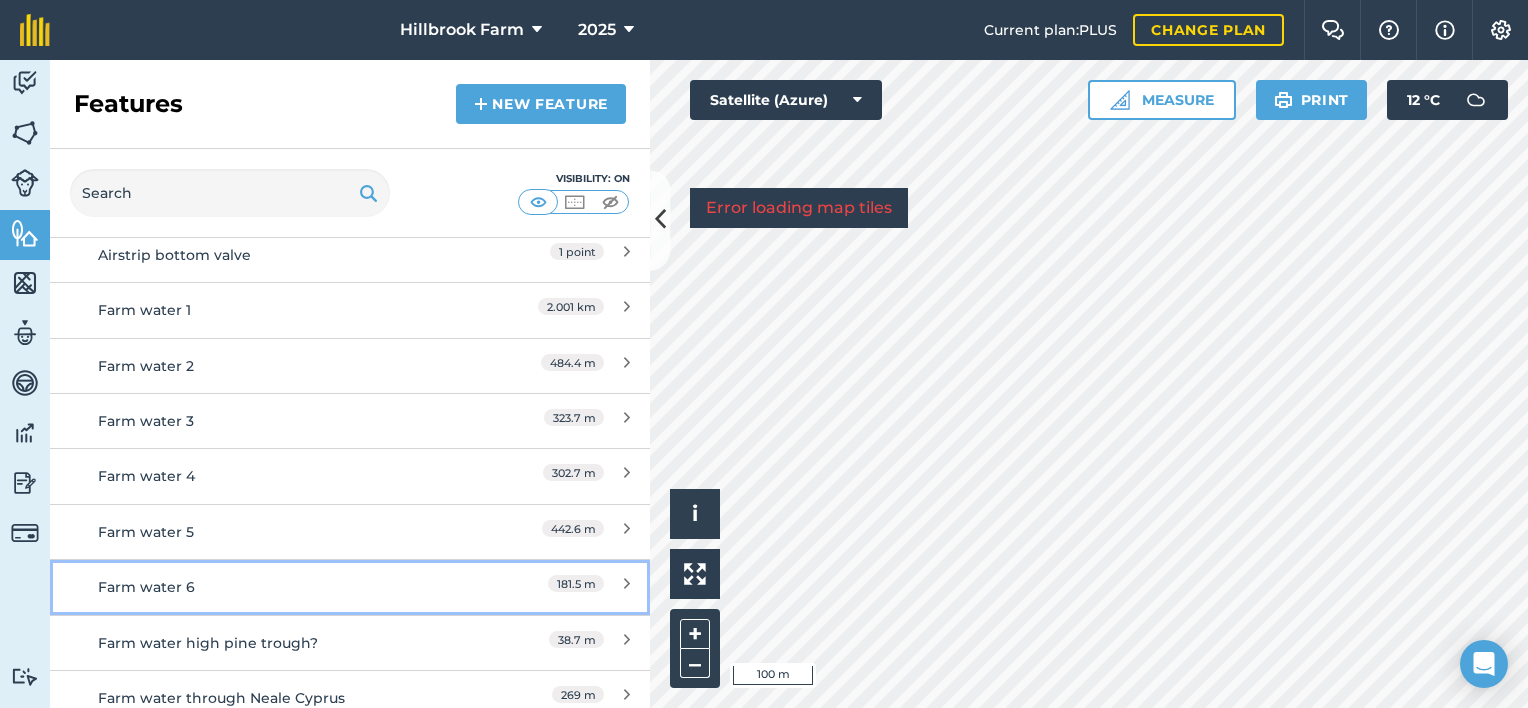 click on "Farm water 6" at bounding box center [275, 587] 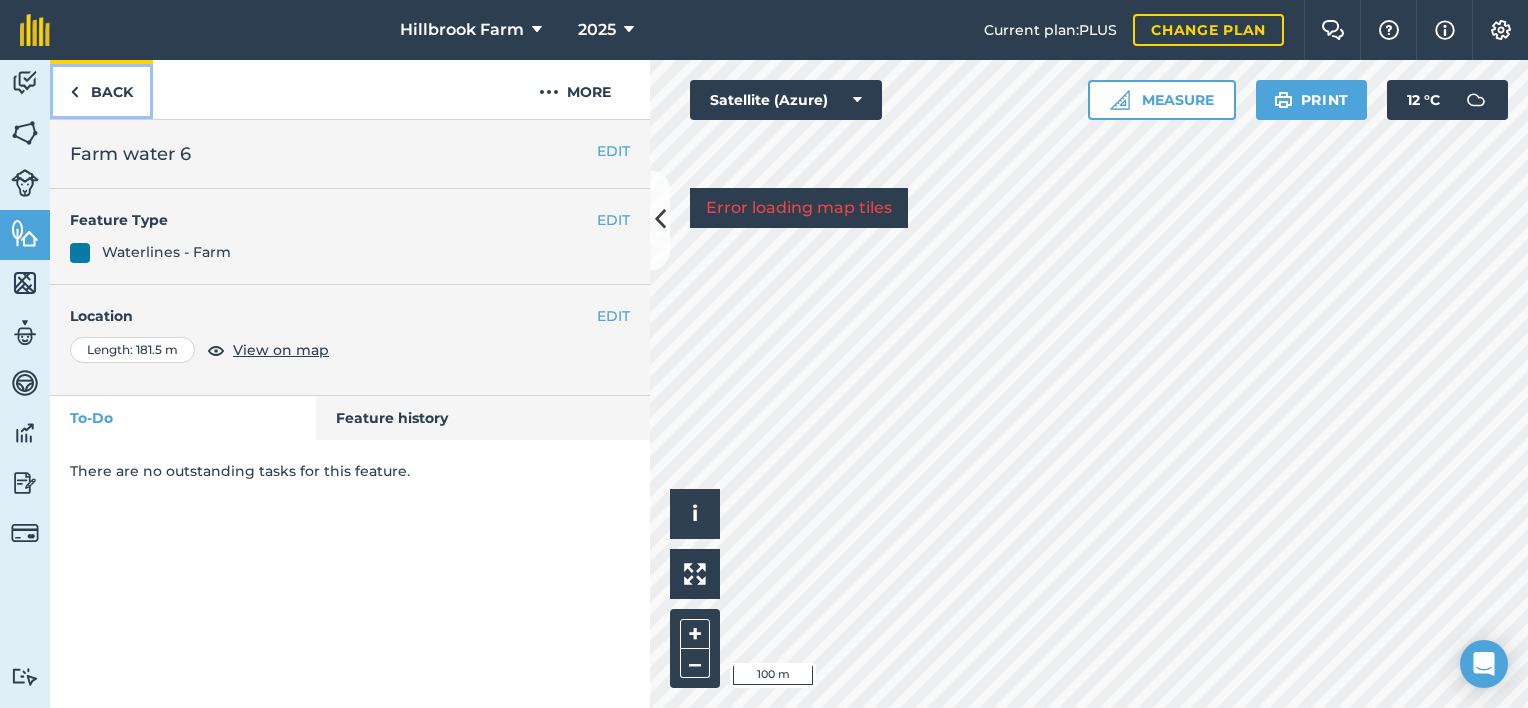 click on "Back" at bounding box center [101, 89] 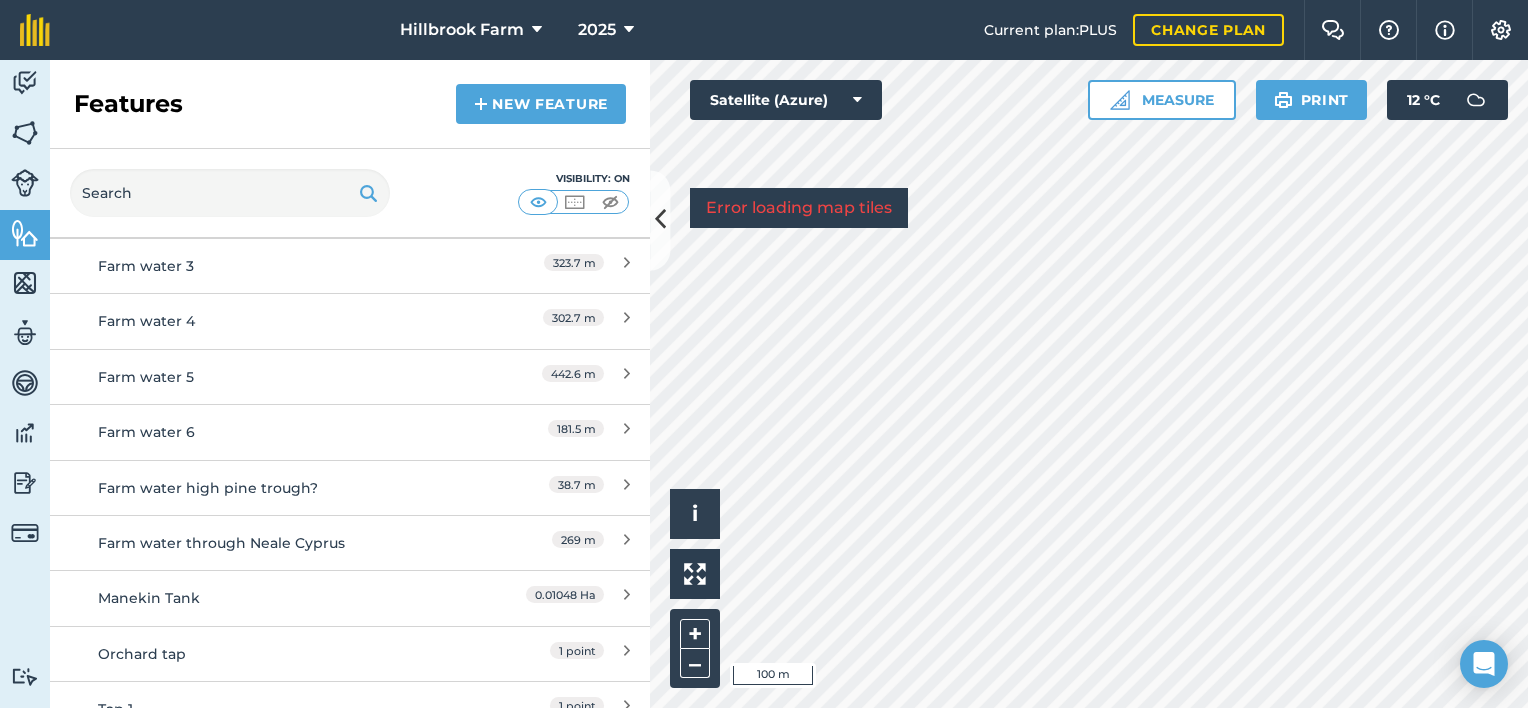 scroll, scrollTop: 2100, scrollLeft: 0, axis: vertical 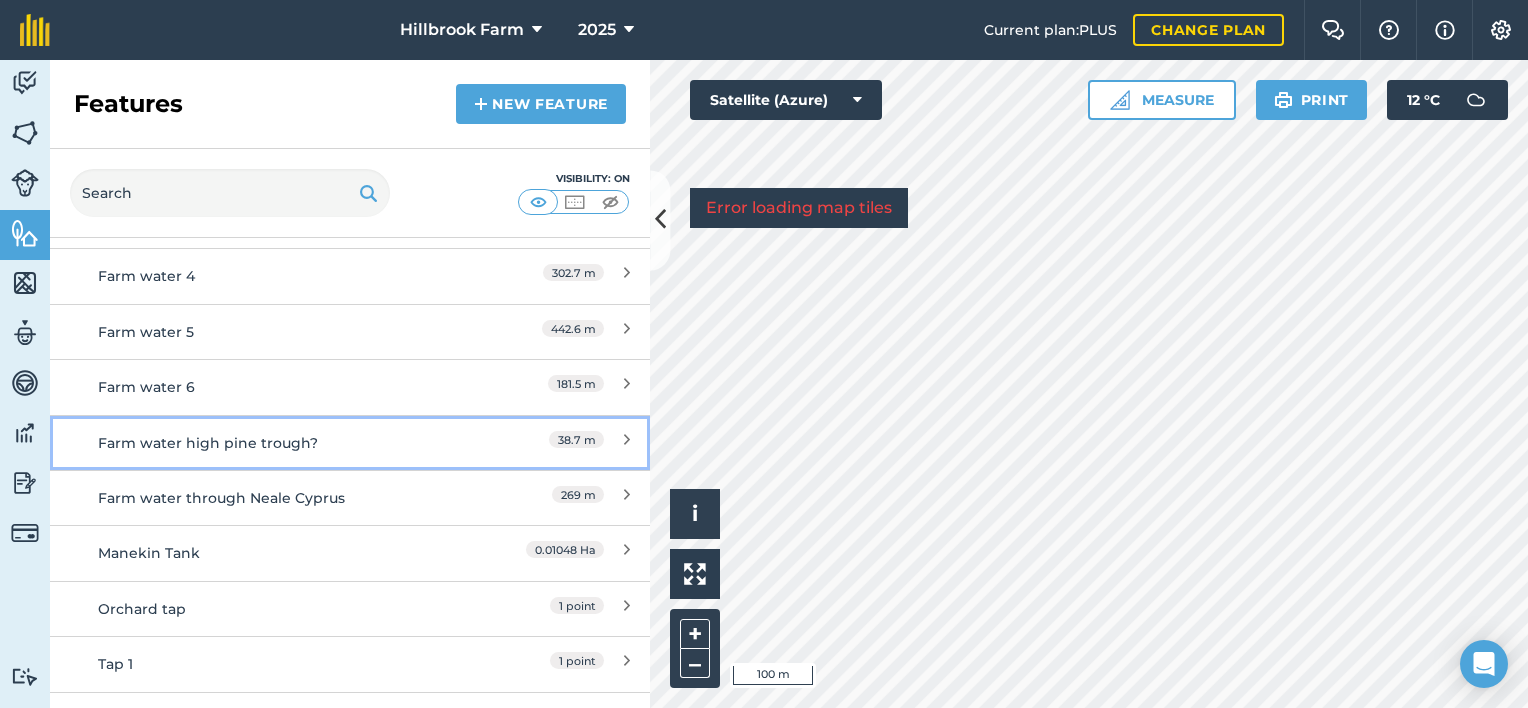 click on "Farm water high pine trough?" at bounding box center (275, 443) 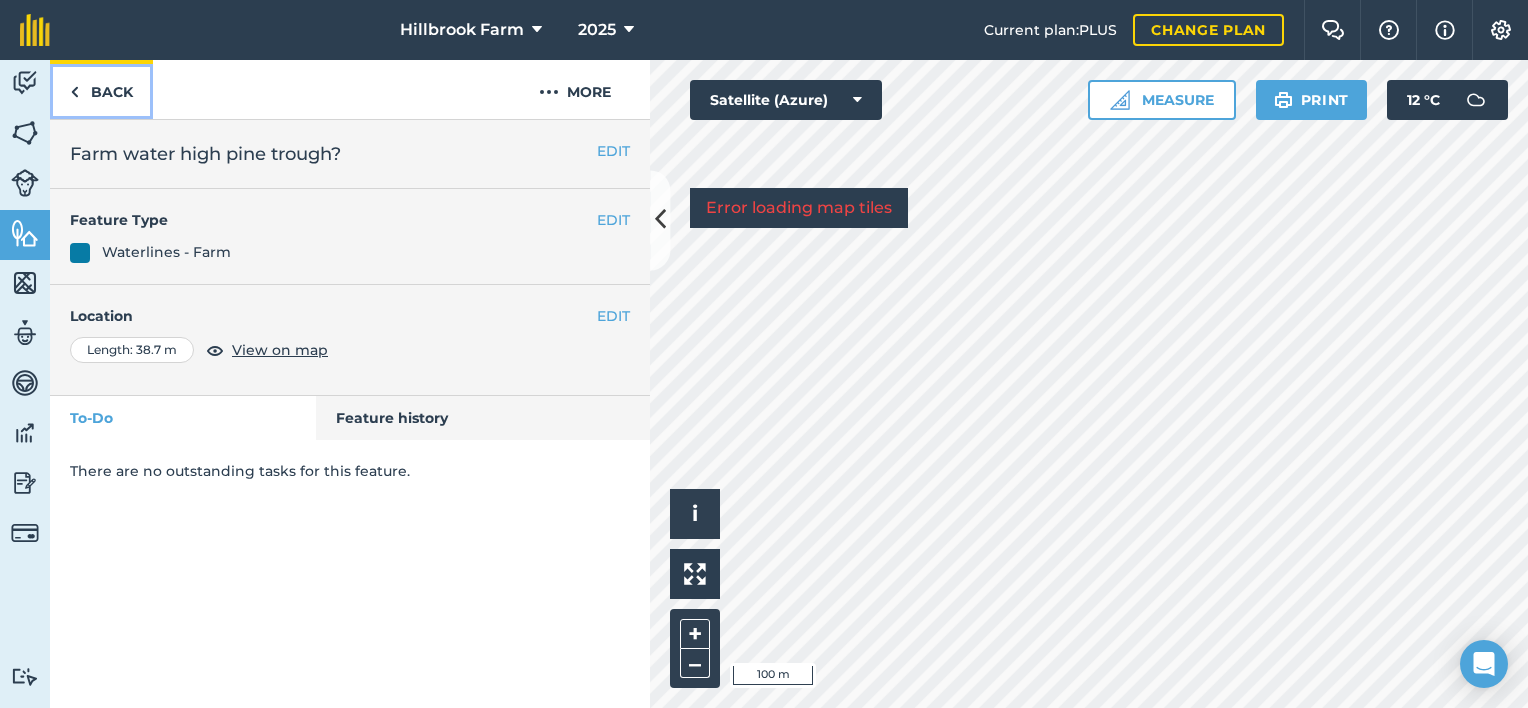 click on "Back" at bounding box center (101, 89) 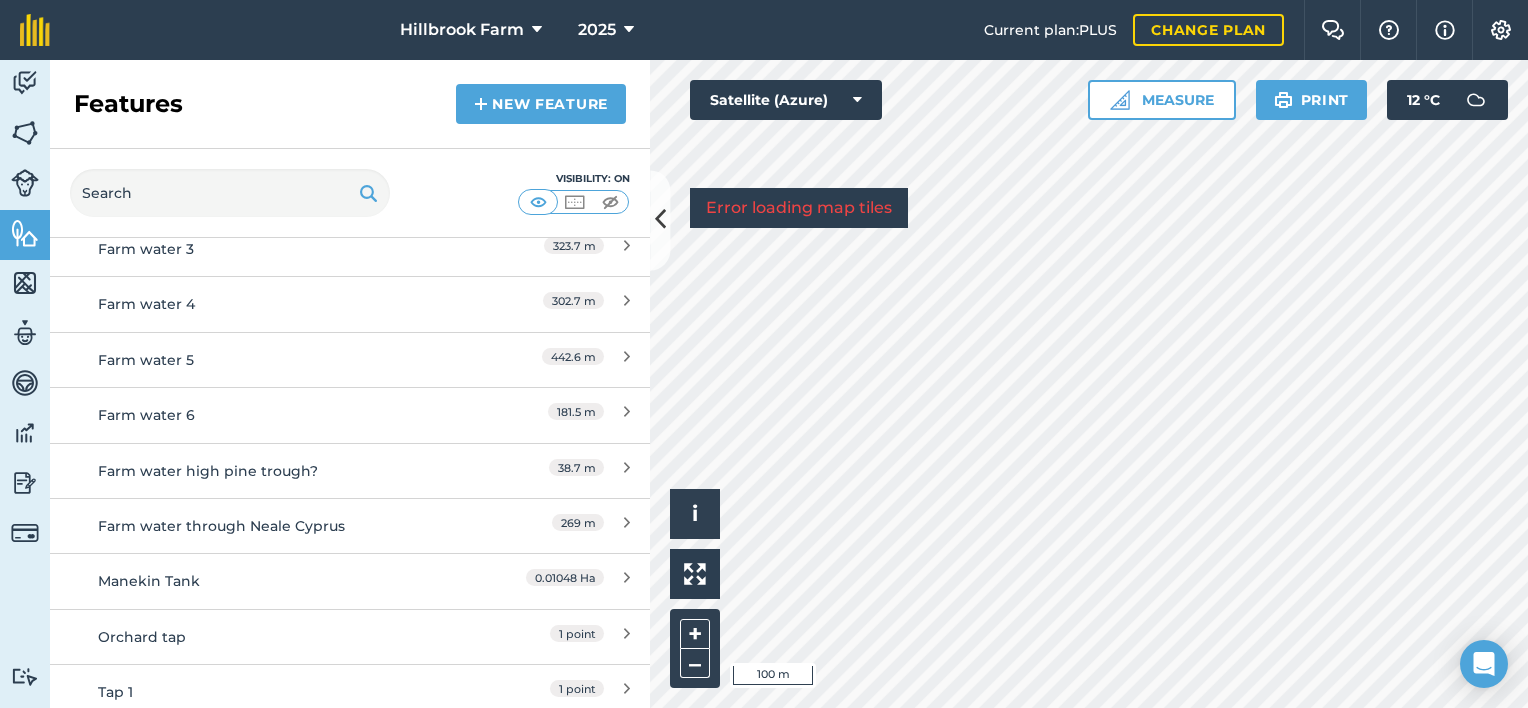 scroll, scrollTop: 2100, scrollLeft: 0, axis: vertical 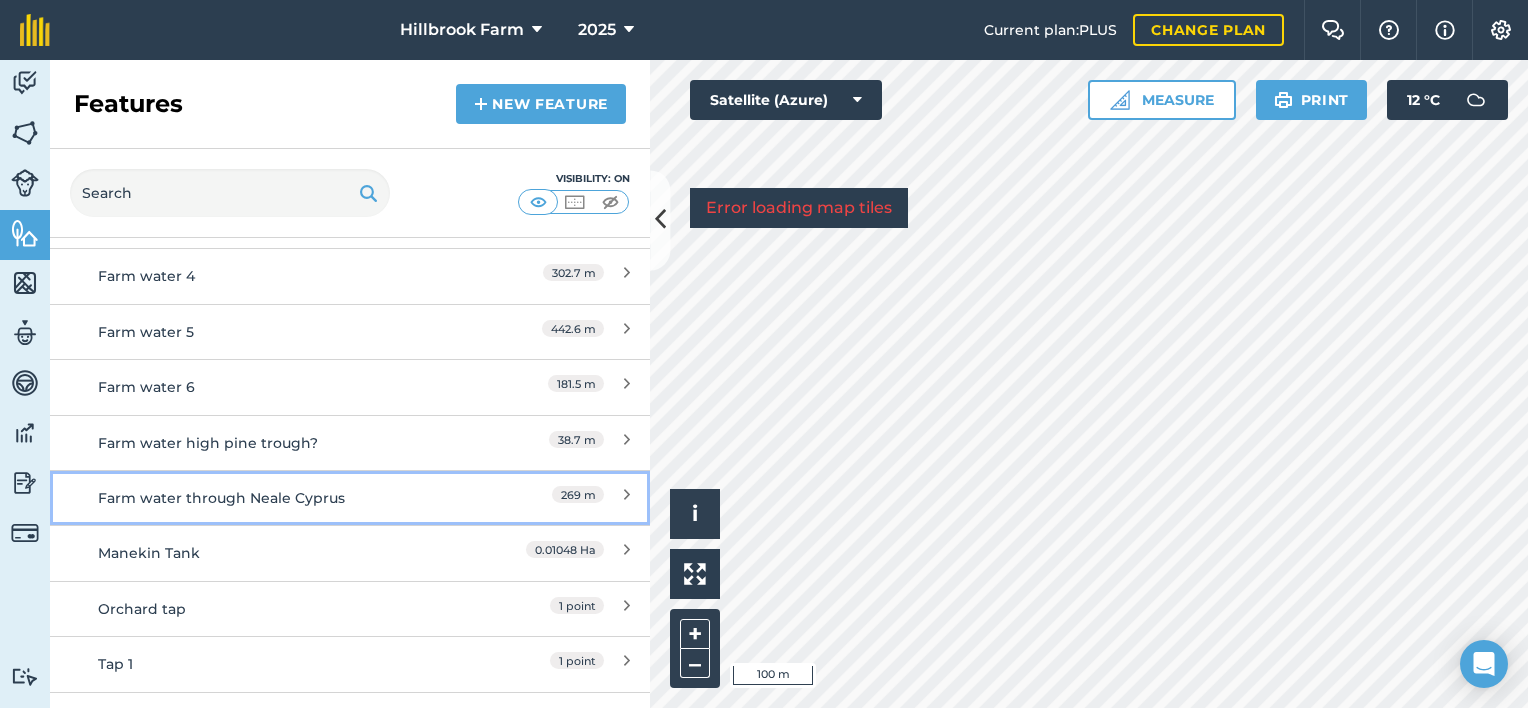click on "Farm water through Neale Cyprus" at bounding box center [275, 498] 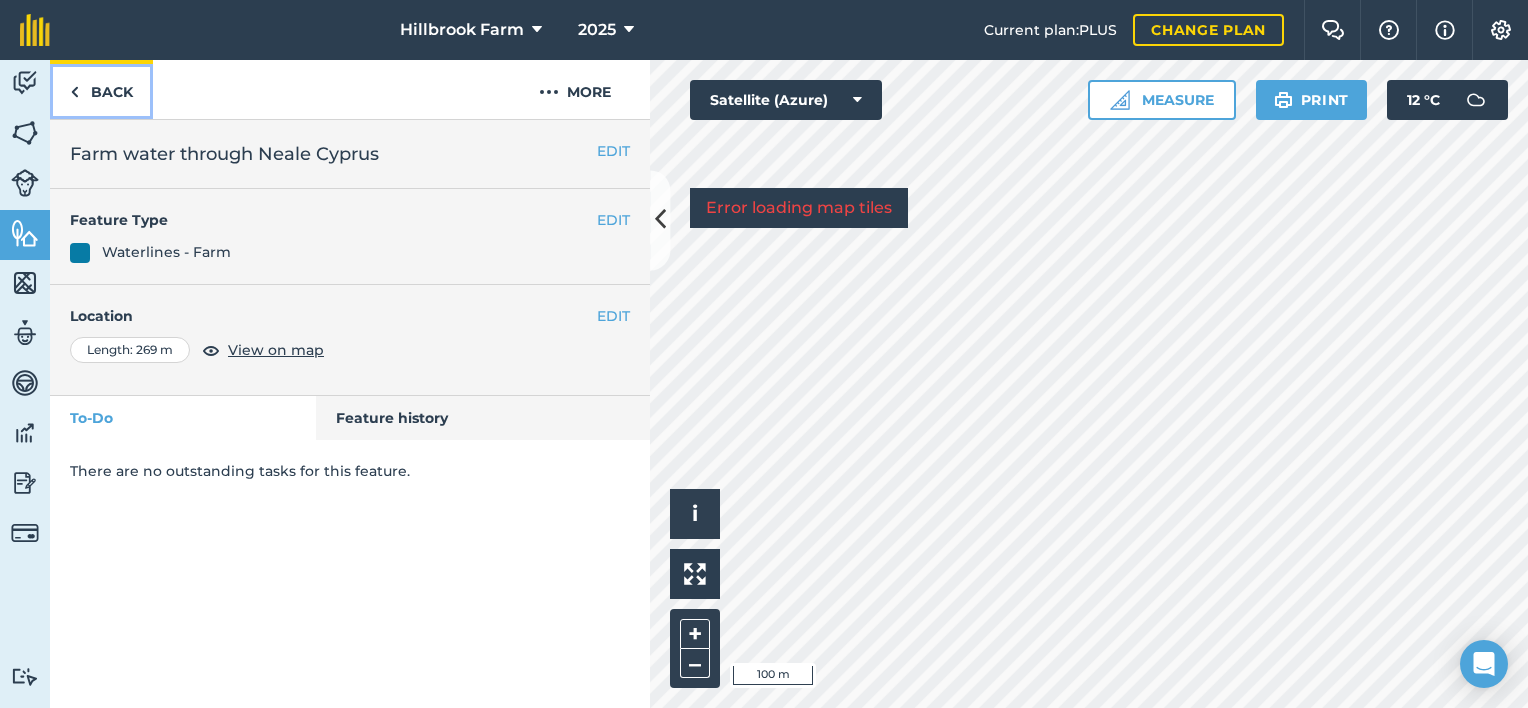 click on "Back" at bounding box center (101, 89) 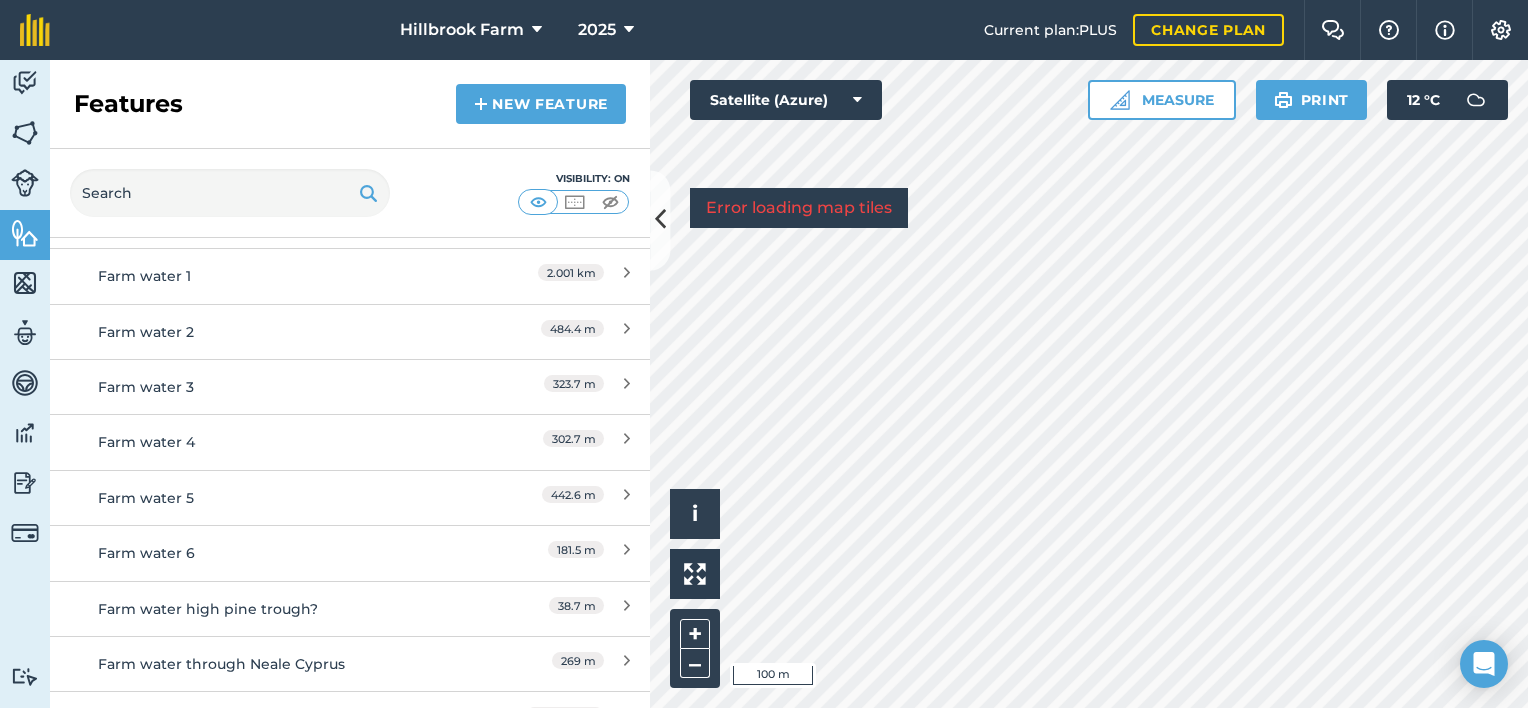 scroll, scrollTop: 2100, scrollLeft: 0, axis: vertical 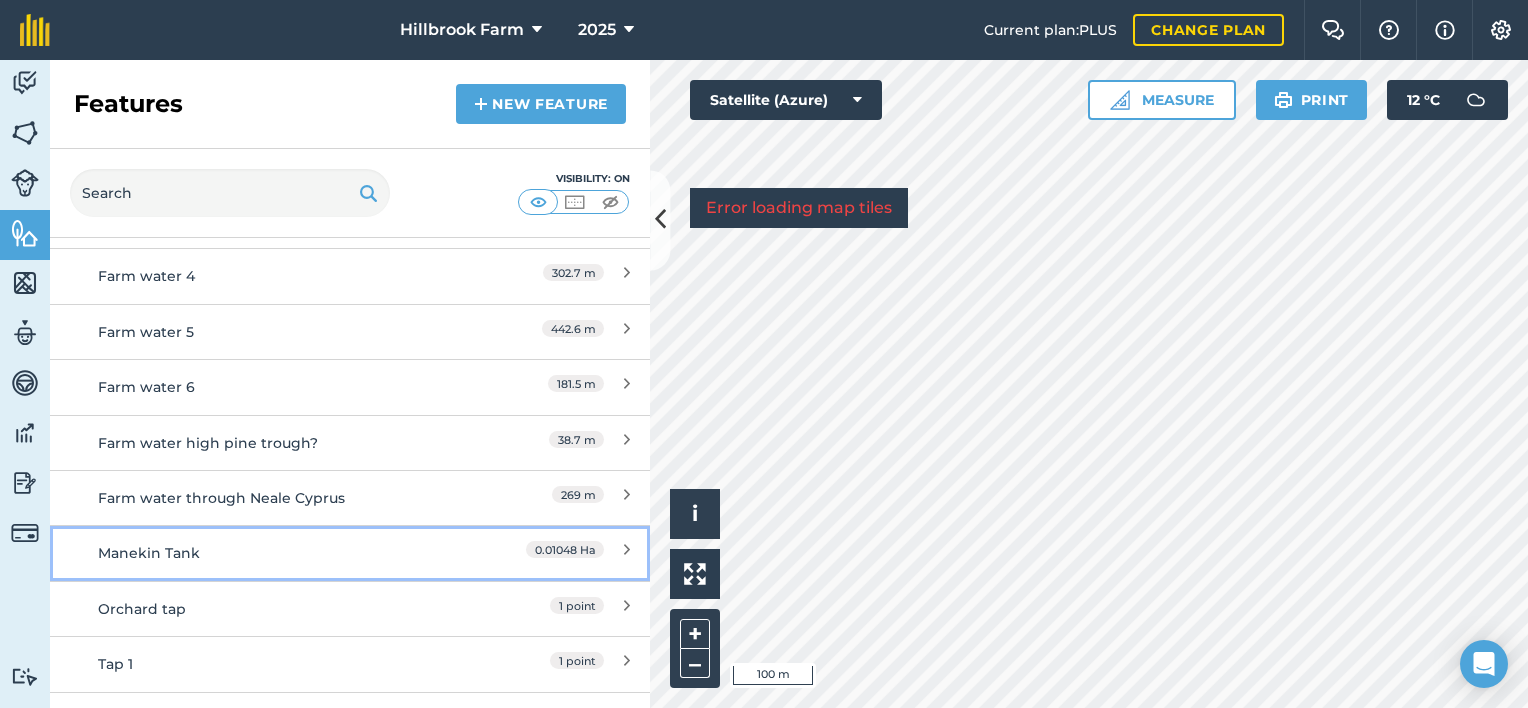 click on "Manekin Tank" at bounding box center [275, 553] 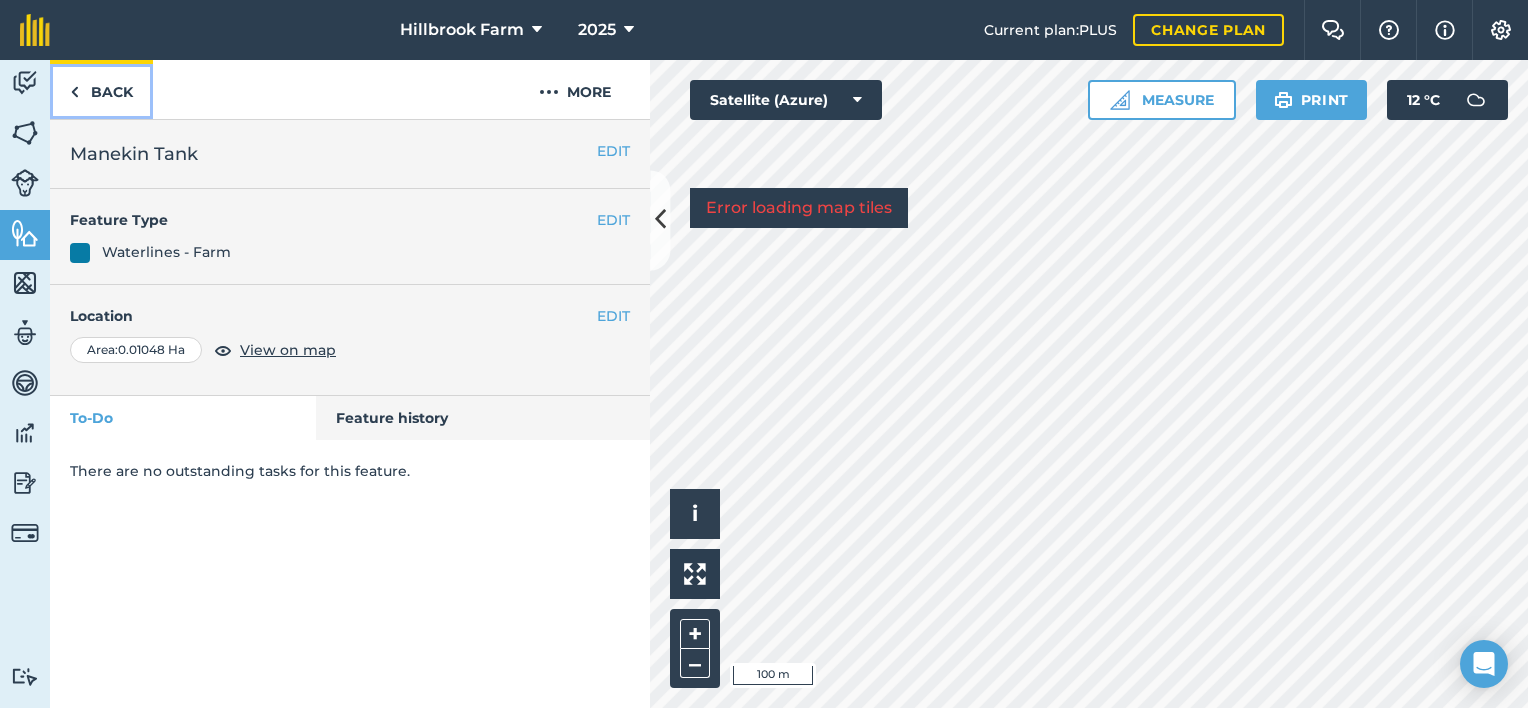 click on "Back" at bounding box center [101, 89] 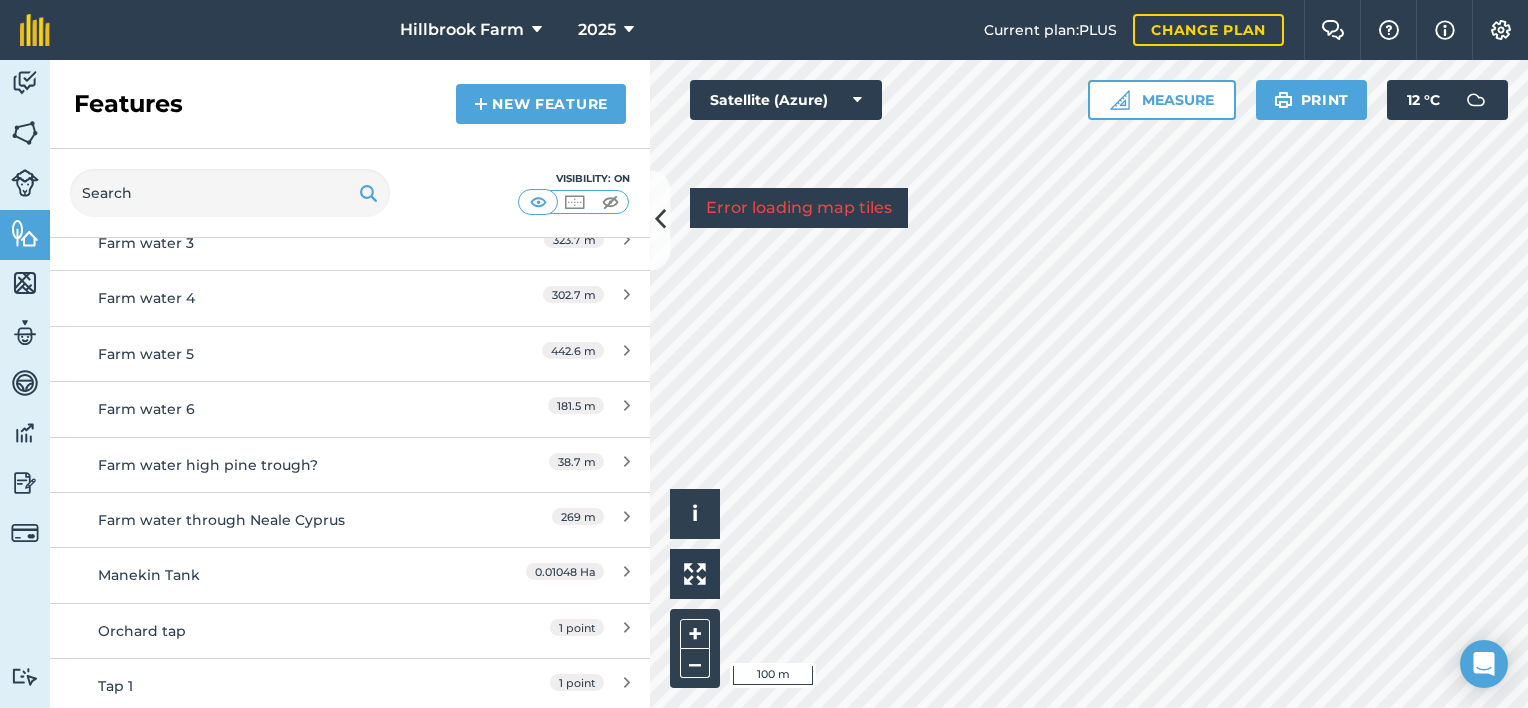 scroll, scrollTop: 2200, scrollLeft: 0, axis: vertical 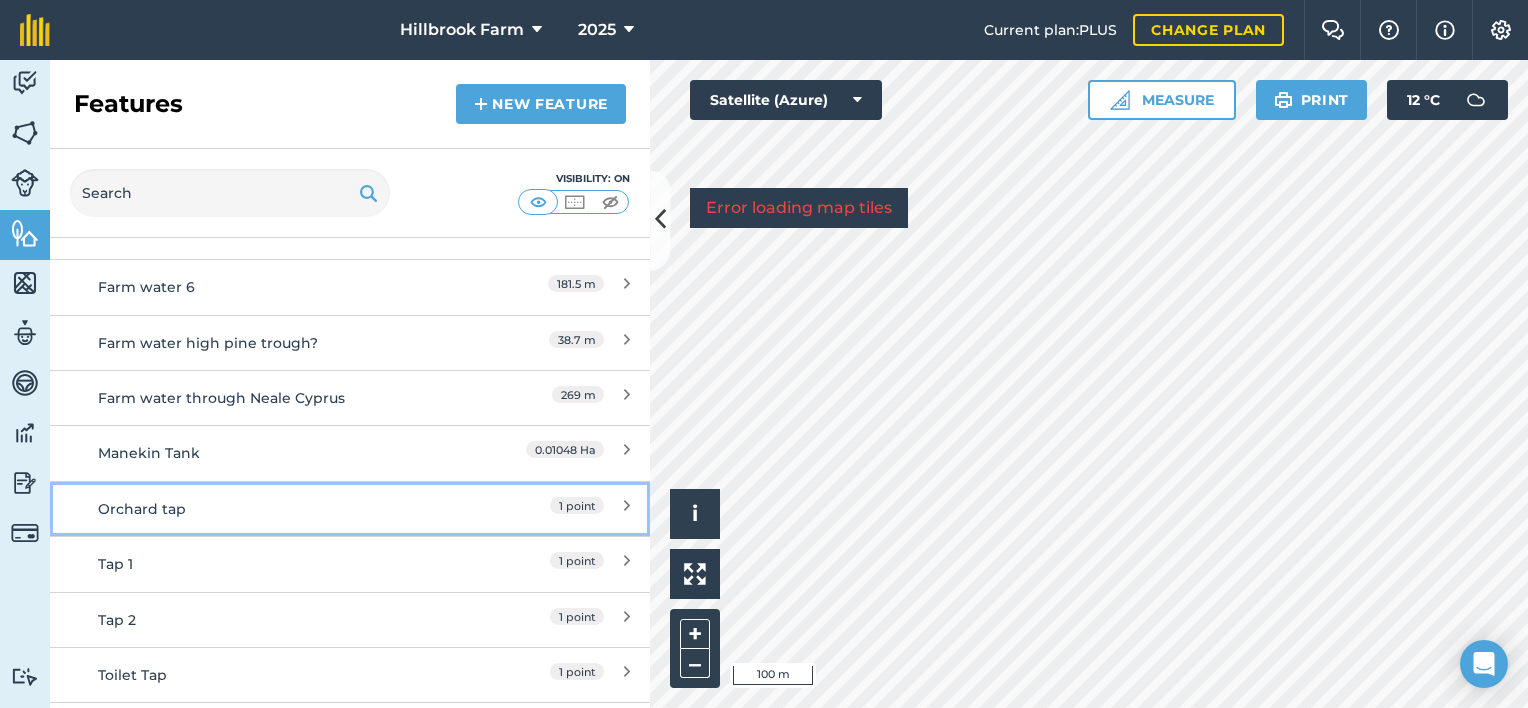 click on "Orchard tap" at bounding box center (275, 509) 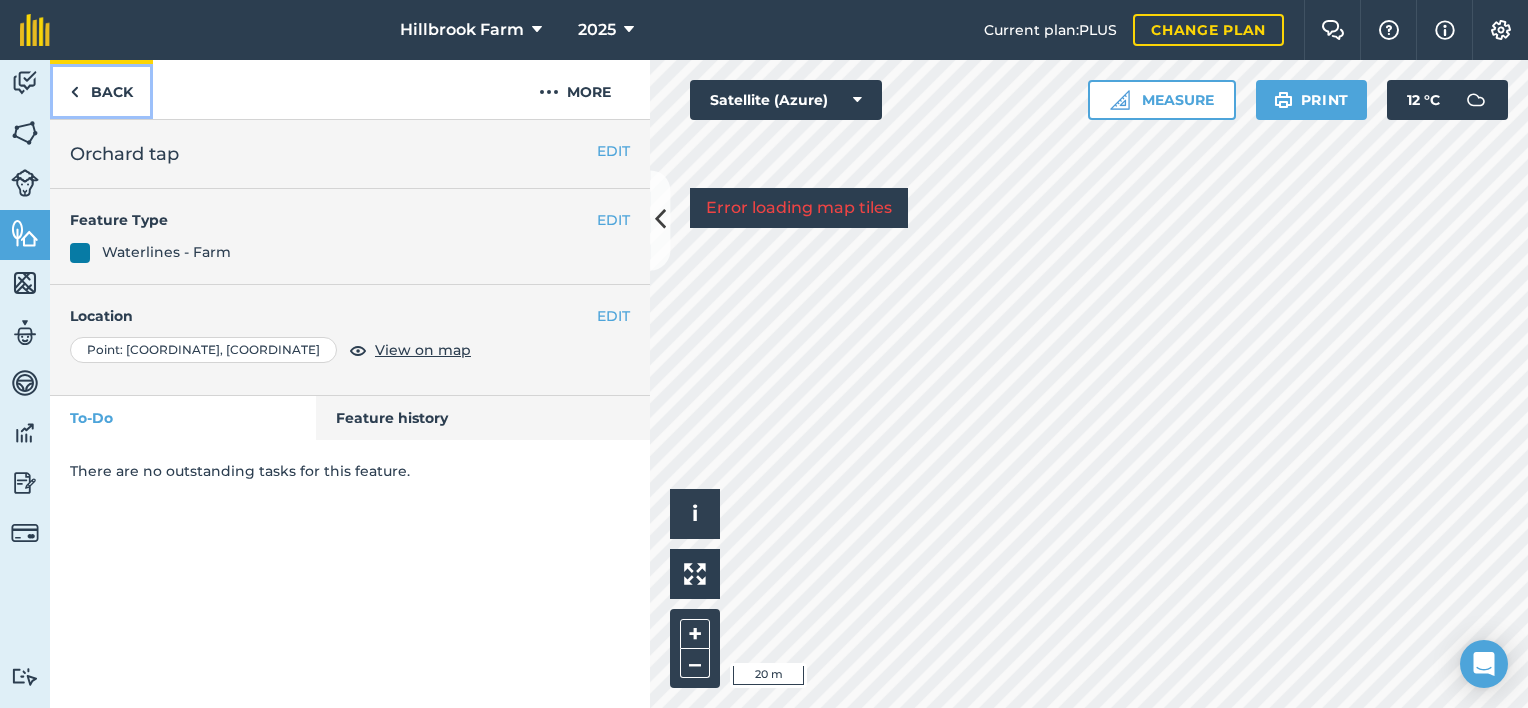 click at bounding box center (74, 92) 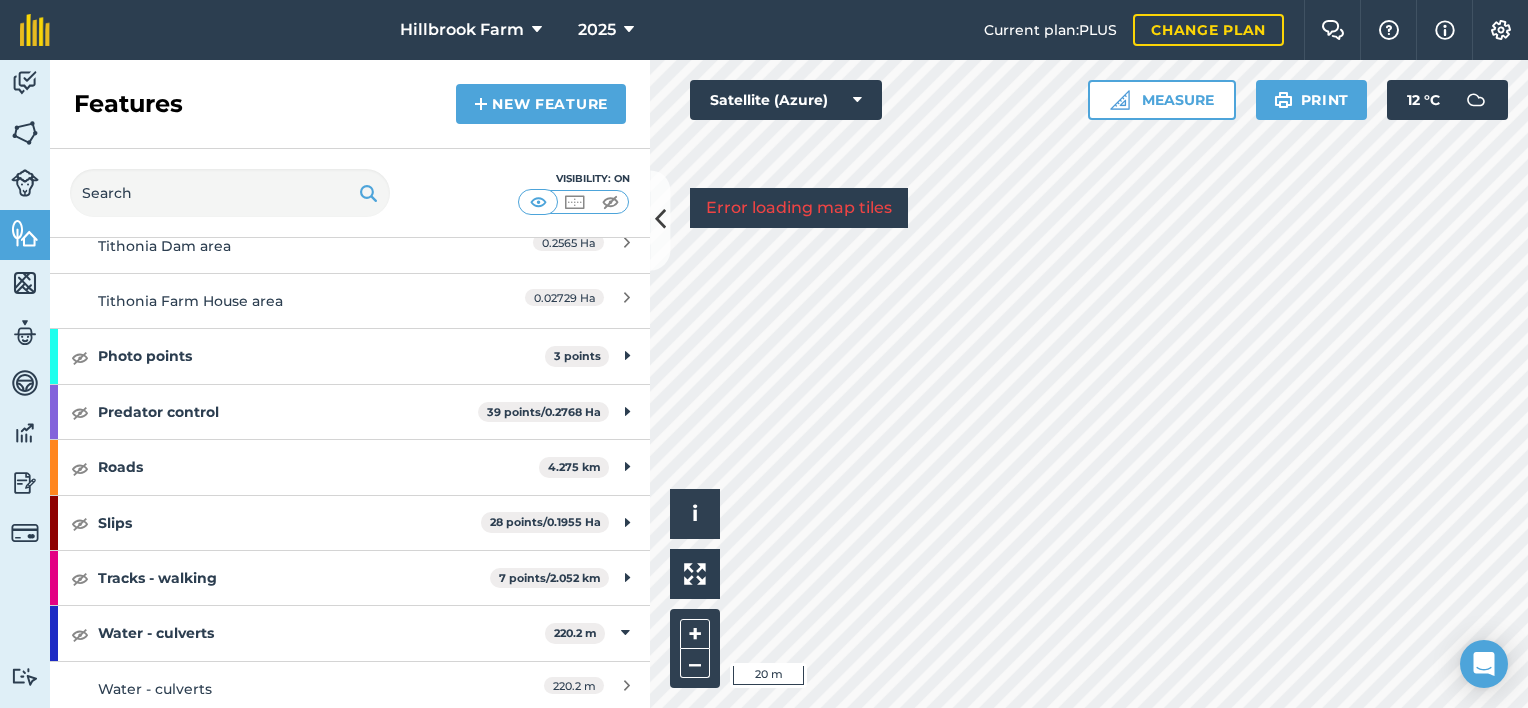 scroll, scrollTop: 1700, scrollLeft: 0, axis: vertical 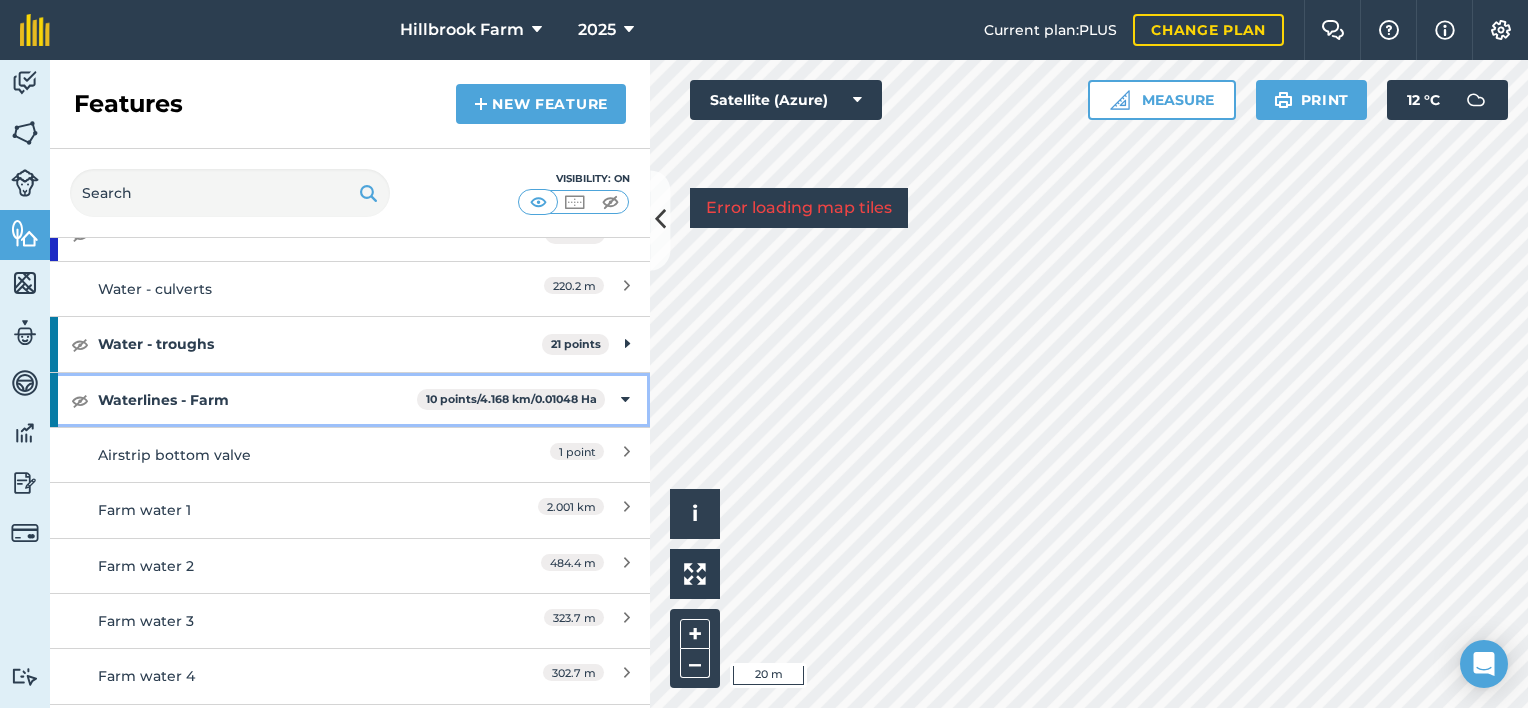 click at bounding box center [625, 400] 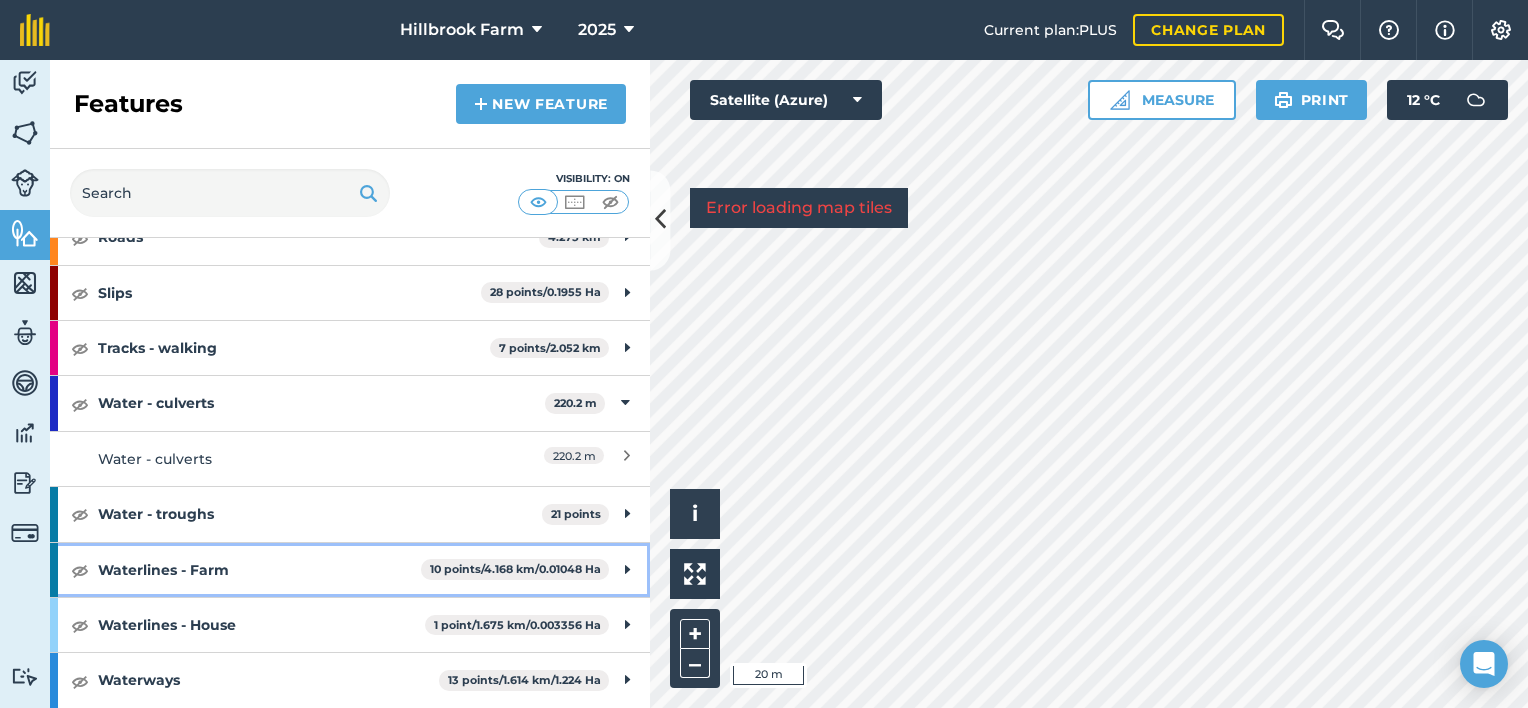 scroll, scrollTop: 1522, scrollLeft: 0, axis: vertical 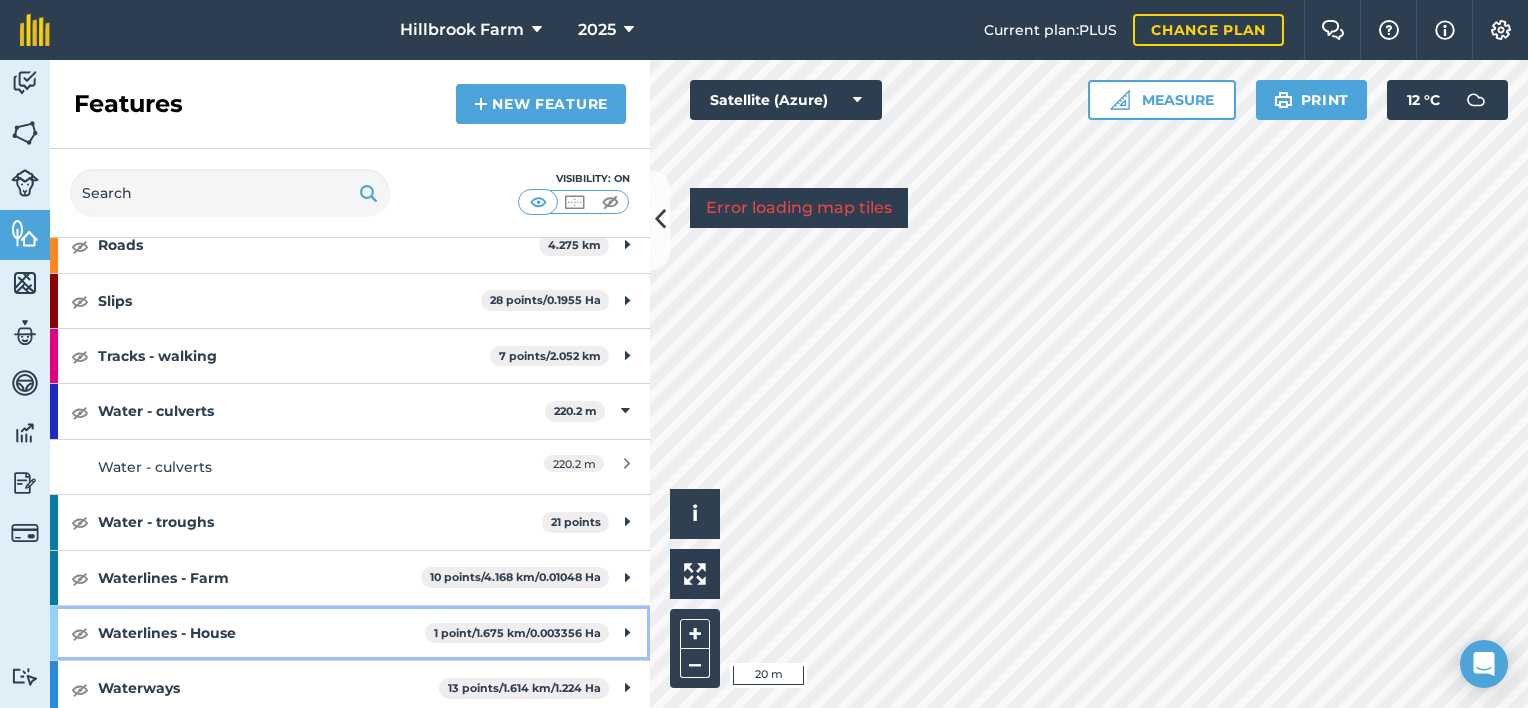 click on "Waterlines - House" at bounding box center [261, 633] 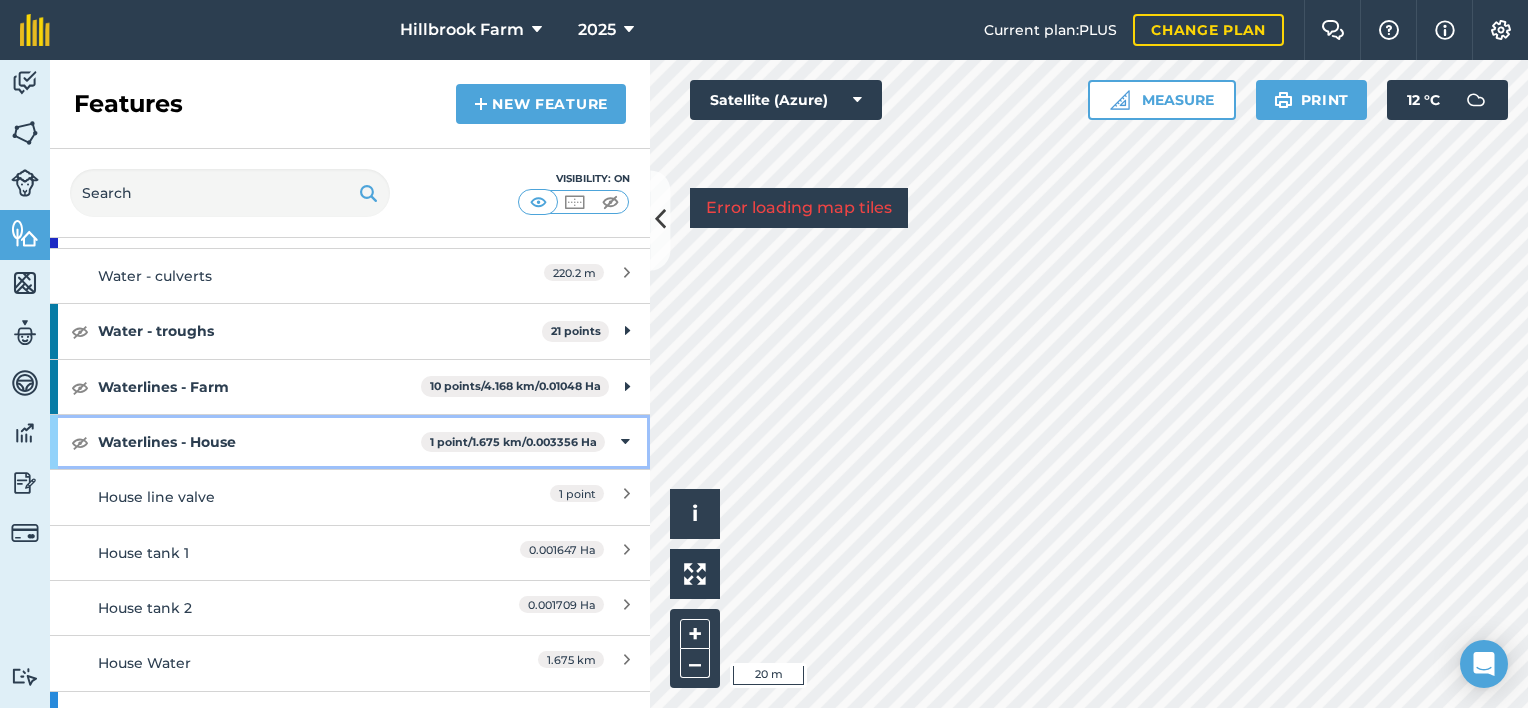 scroll, scrollTop: 1743, scrollLeft: 0, axis: vertical 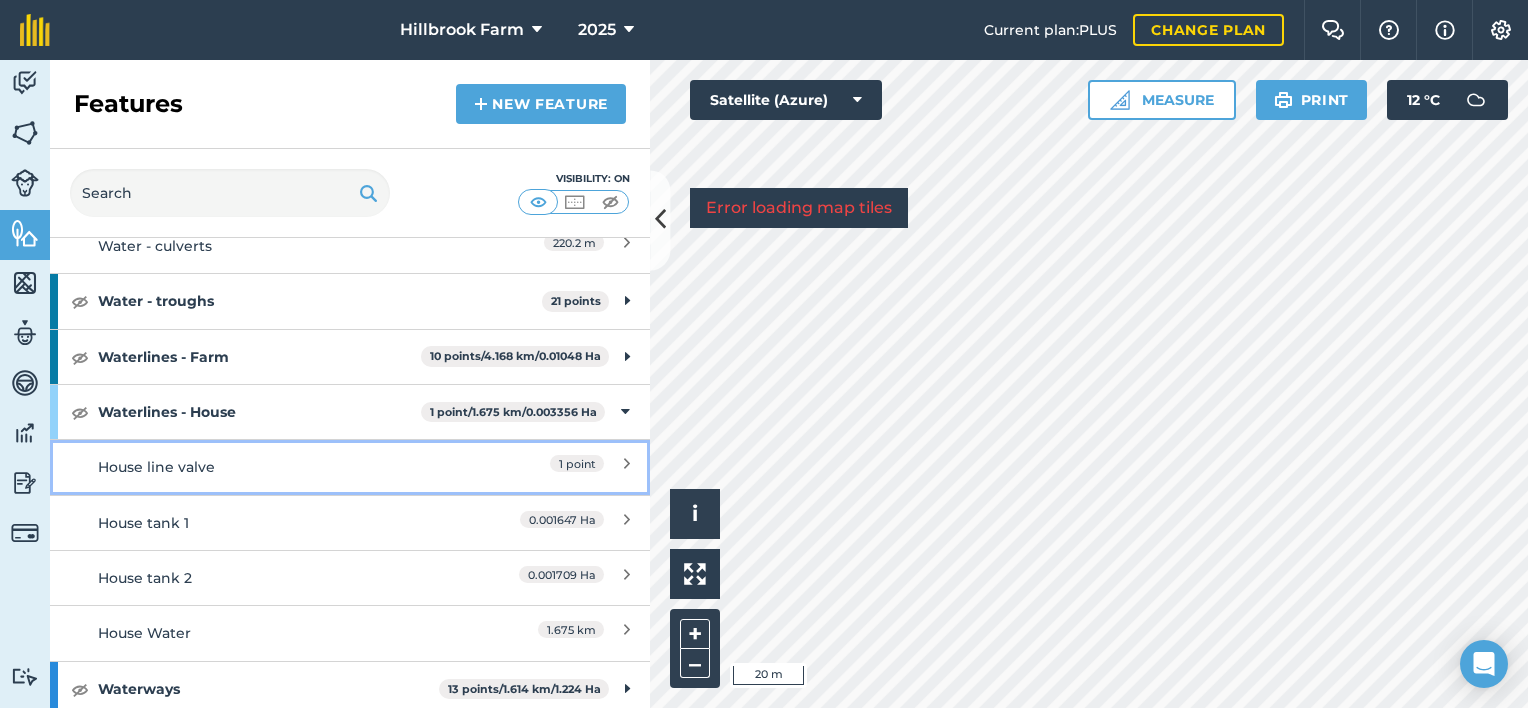 click on "1   point" at bounding box center [541, 467] 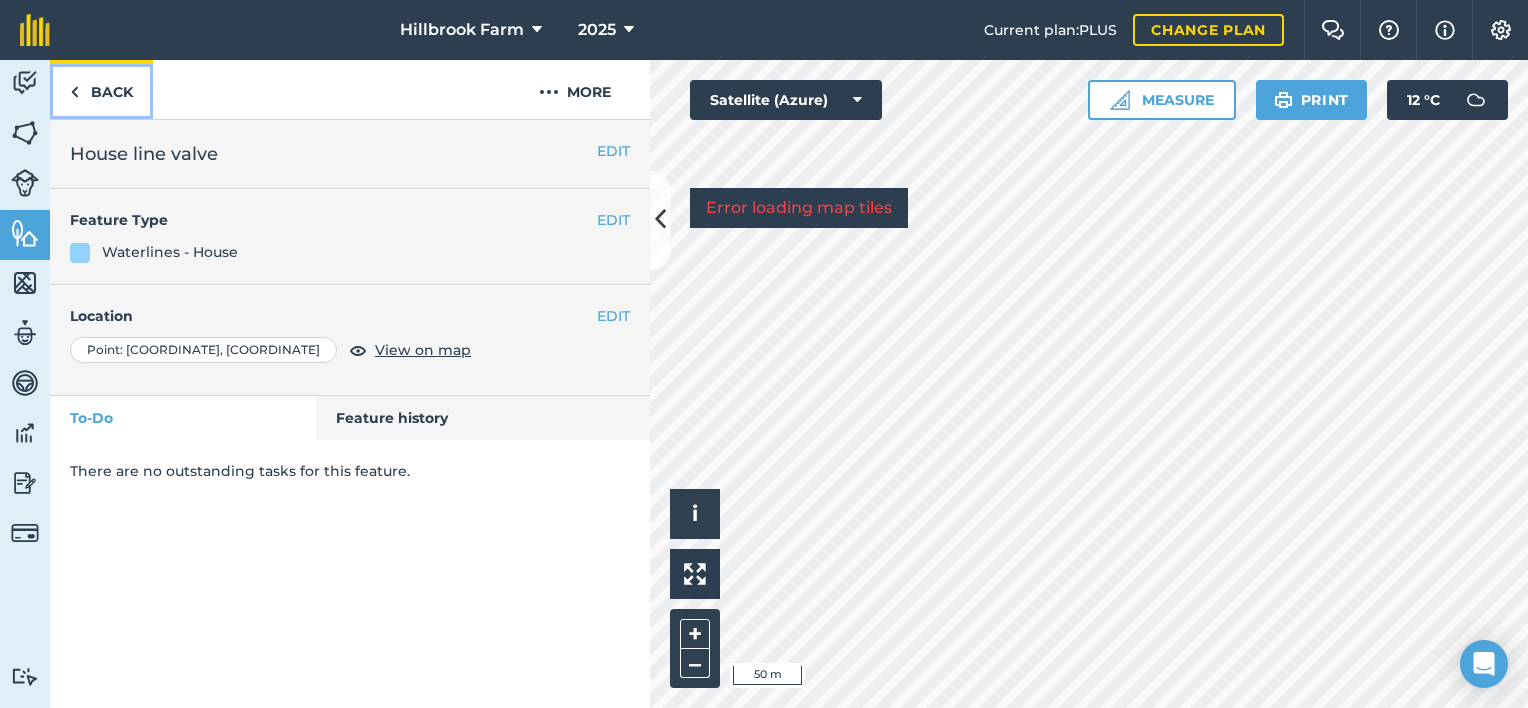 click on "Back" at bounding box center (101, 89) 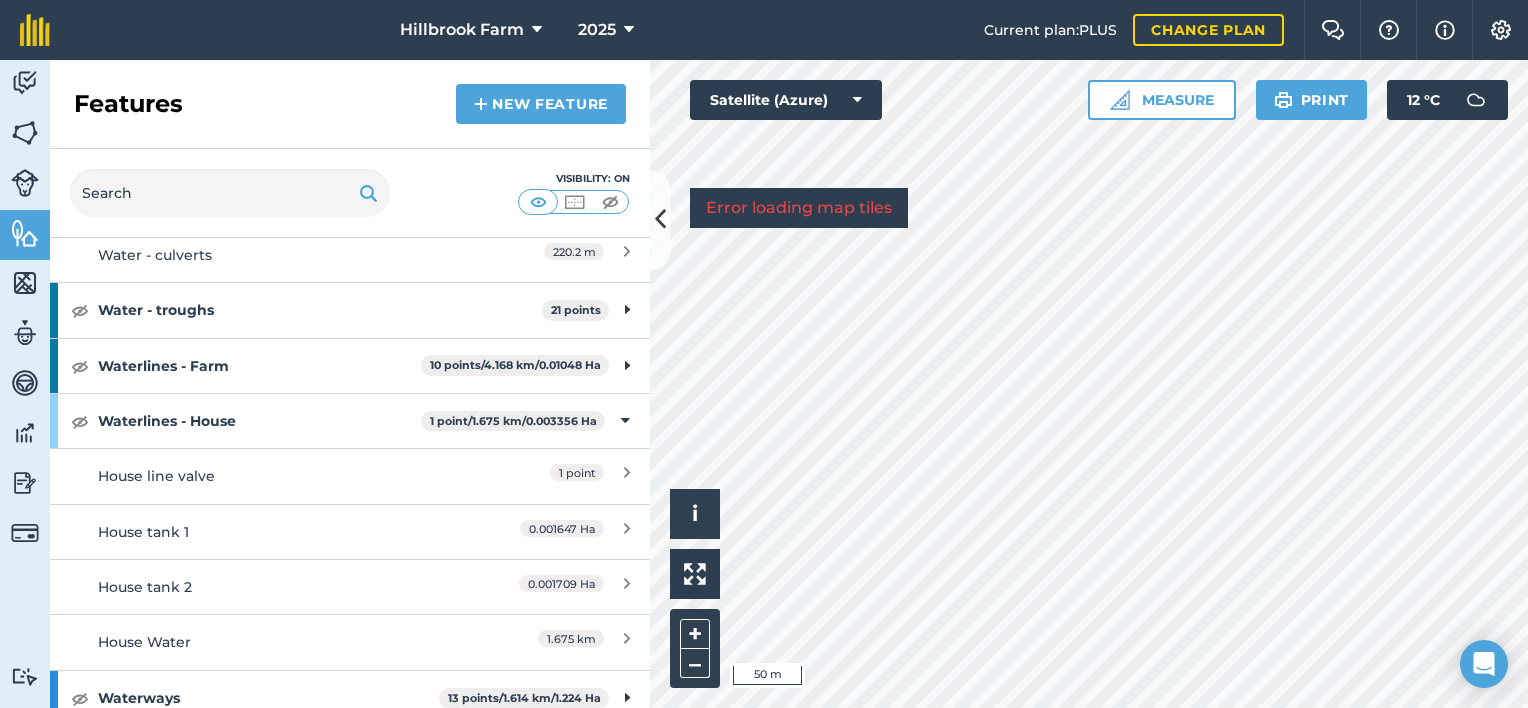 scroll, scrollTop: 1743, scrollLeft: 0, axis: vertical 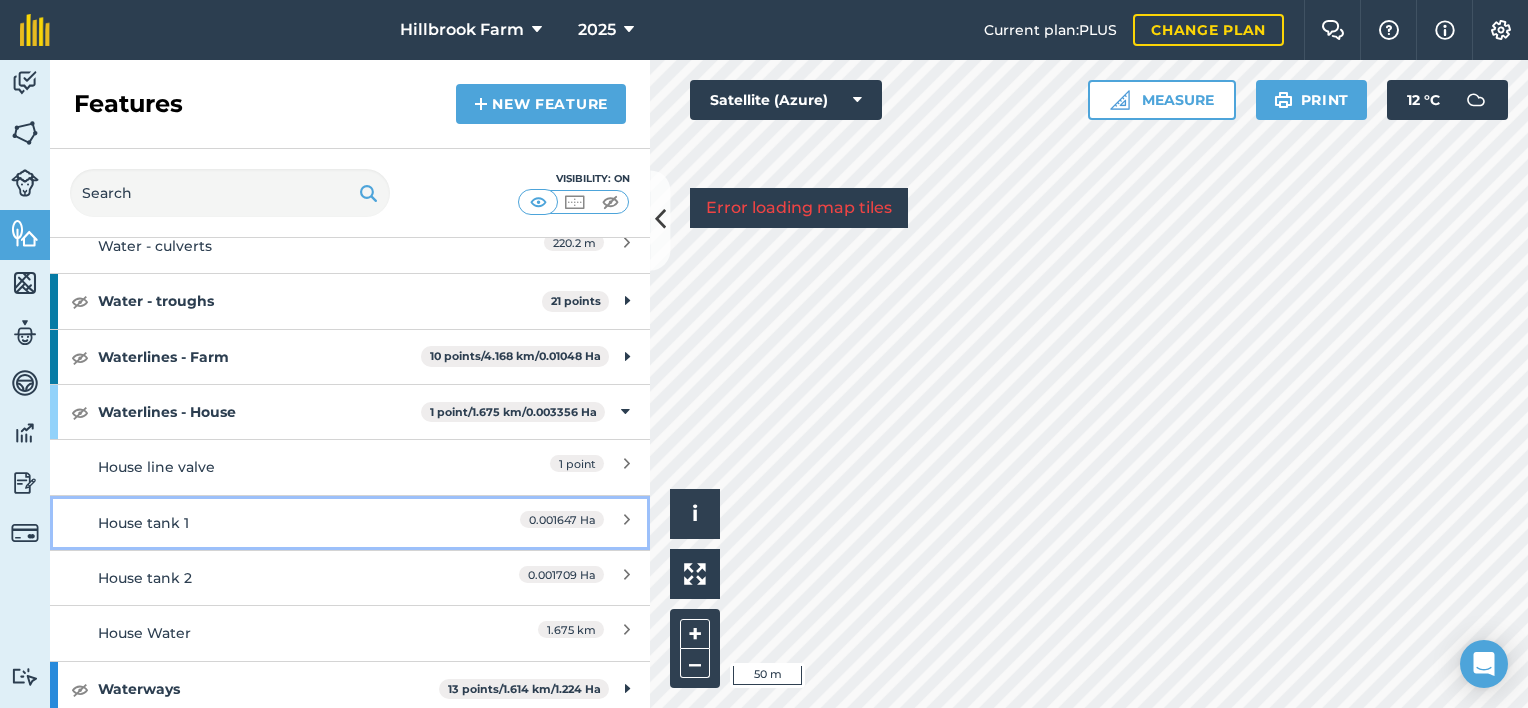click on "House tank 1" at bounding box center (275, 523) 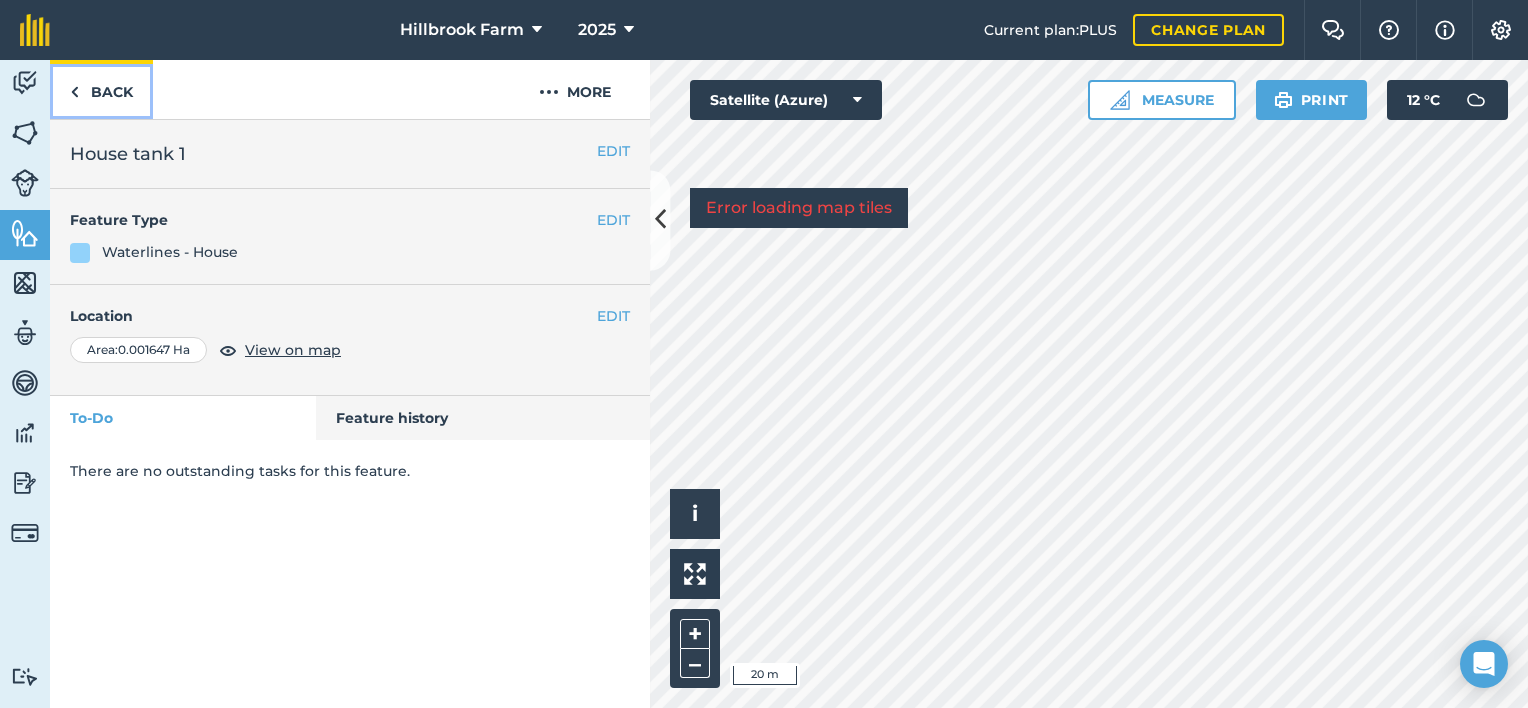 click on "Back" at bounding box center (101, 89) 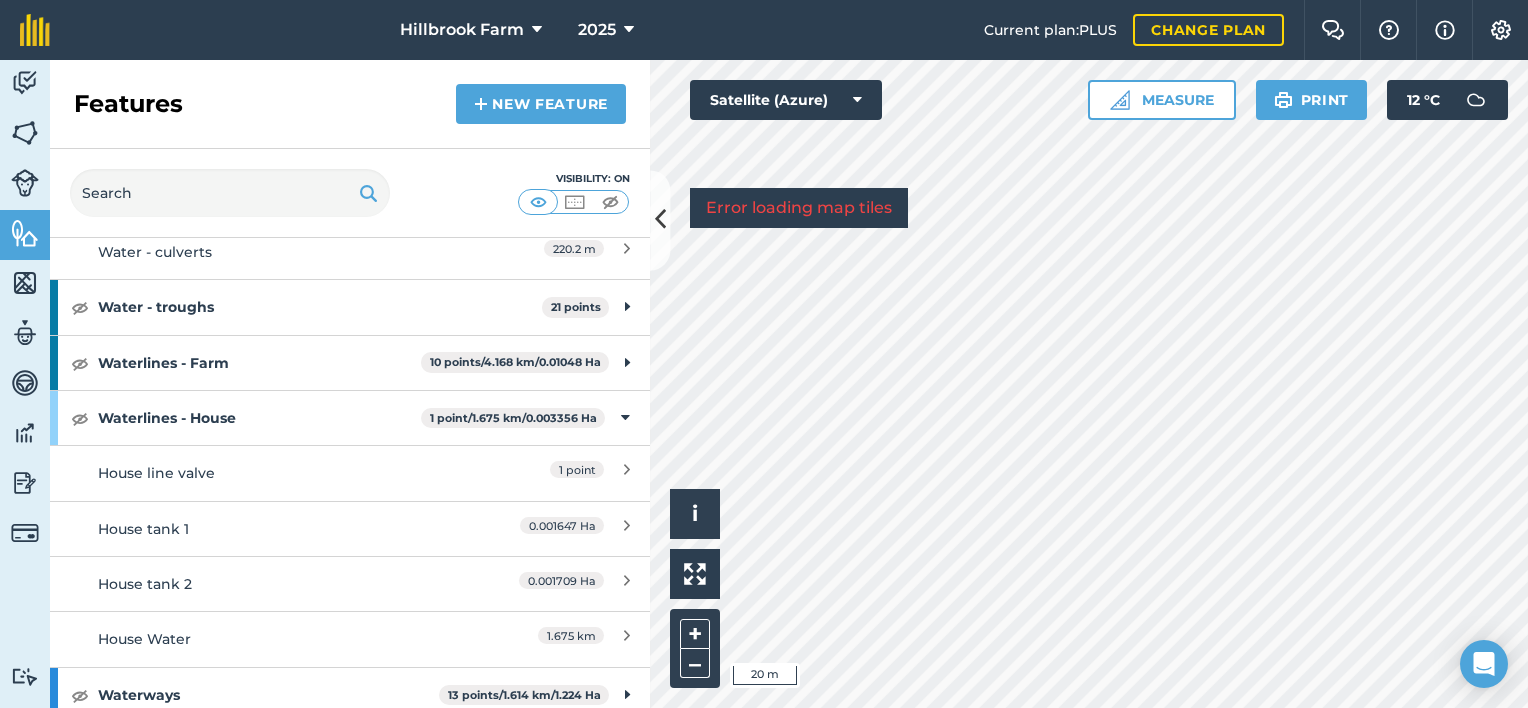 scroll, scrollTop: 1743, scrollLeft: 0, axis: vertical 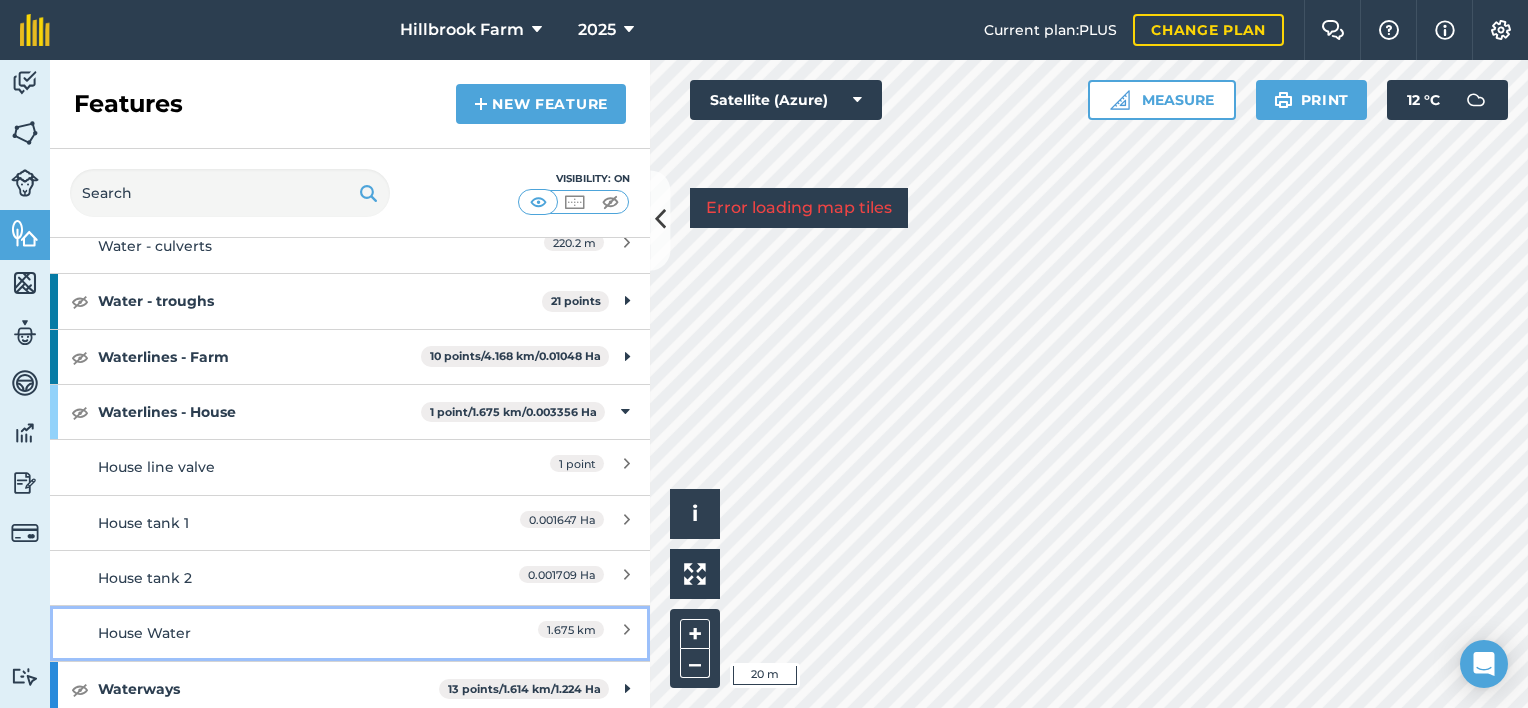 click on "House Water" at bounding box center (275, 633) 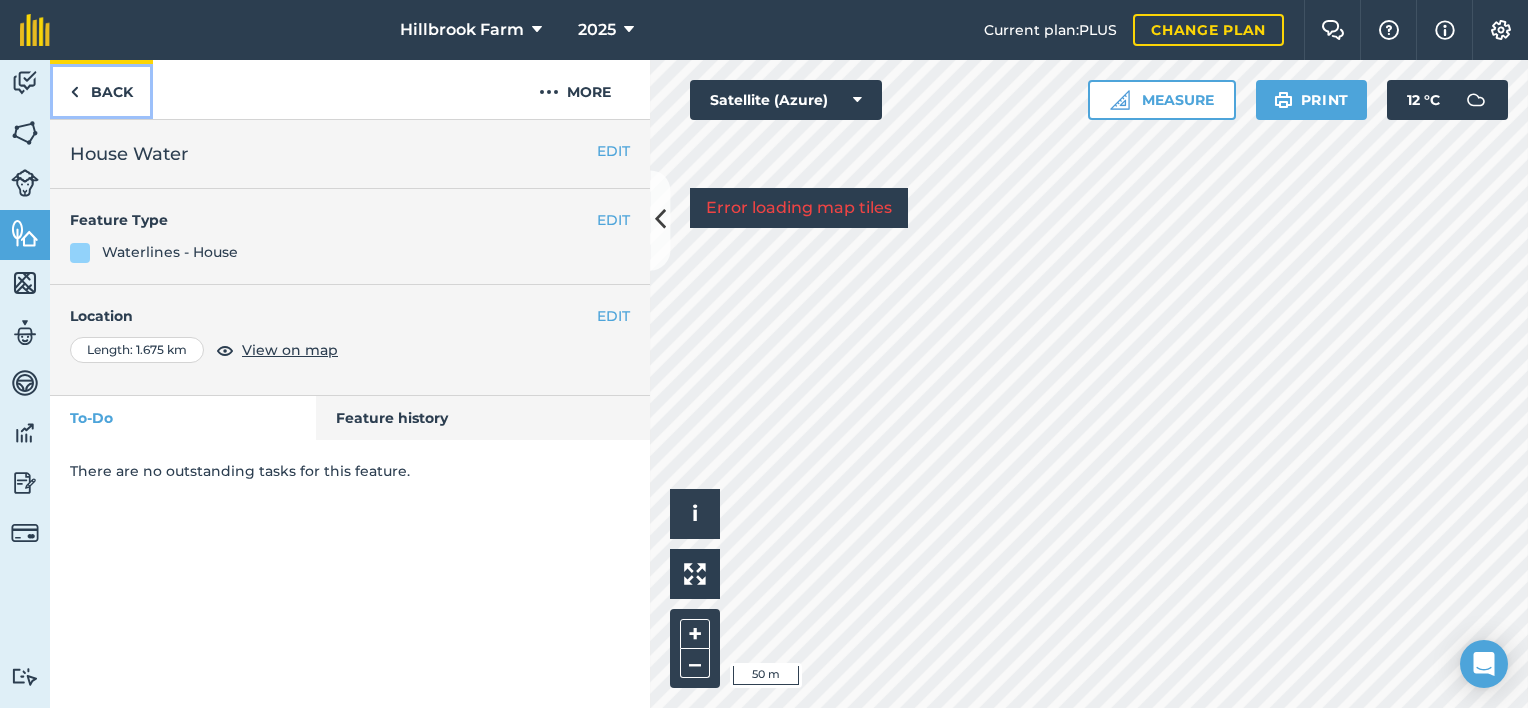 click on "Back" at bounding box center (101, 89) 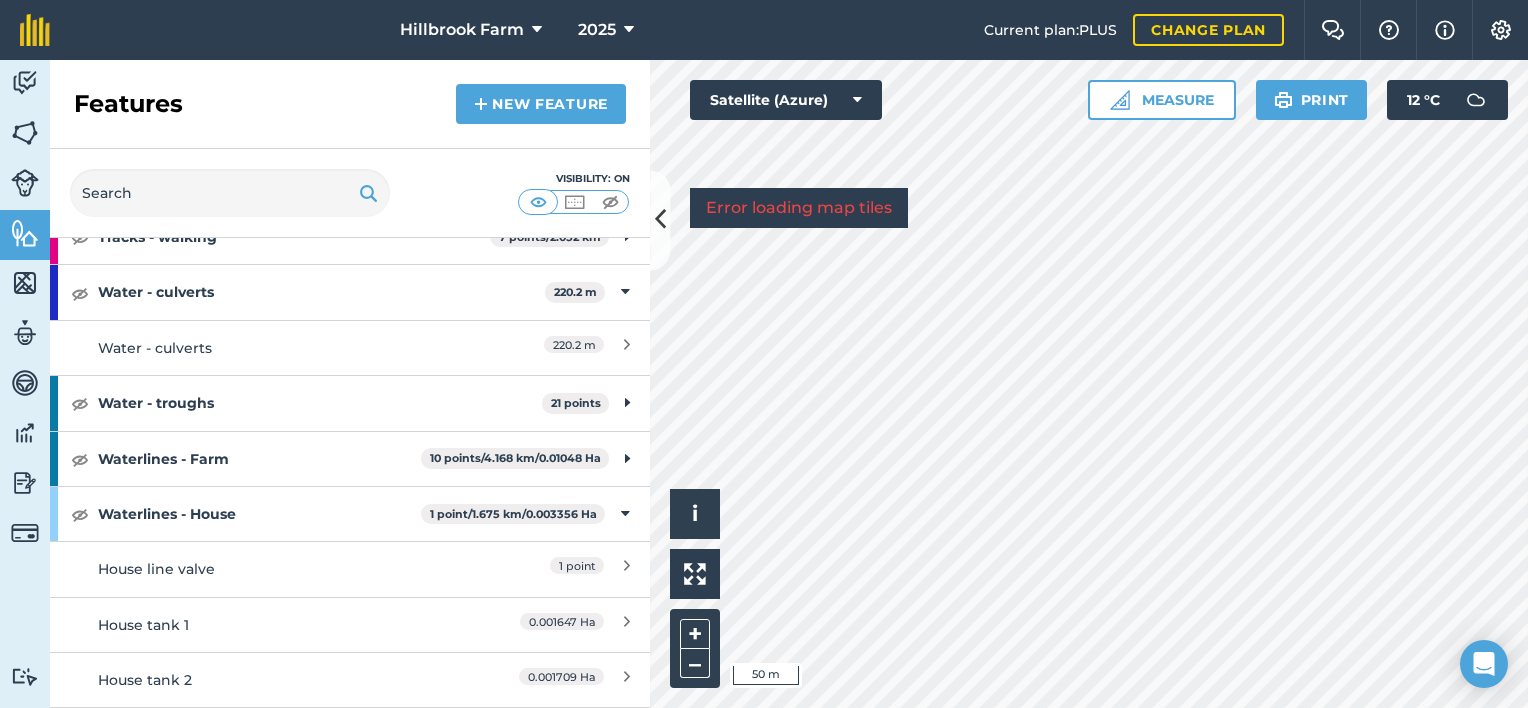 scroll, scrollTop: 1743, scrollLeft: 0, axis: vertical 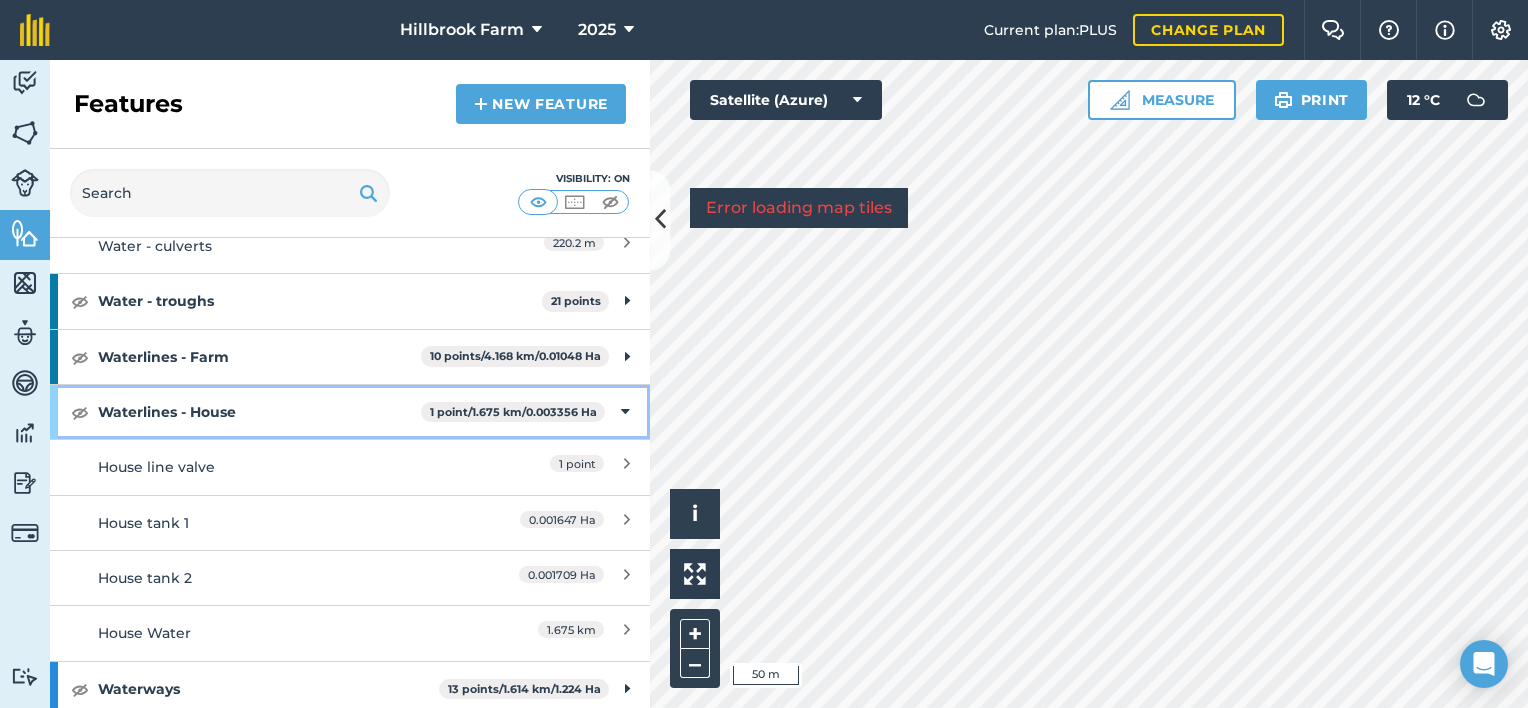 click on "Waterlines - House" at bounding box center (259, 412) 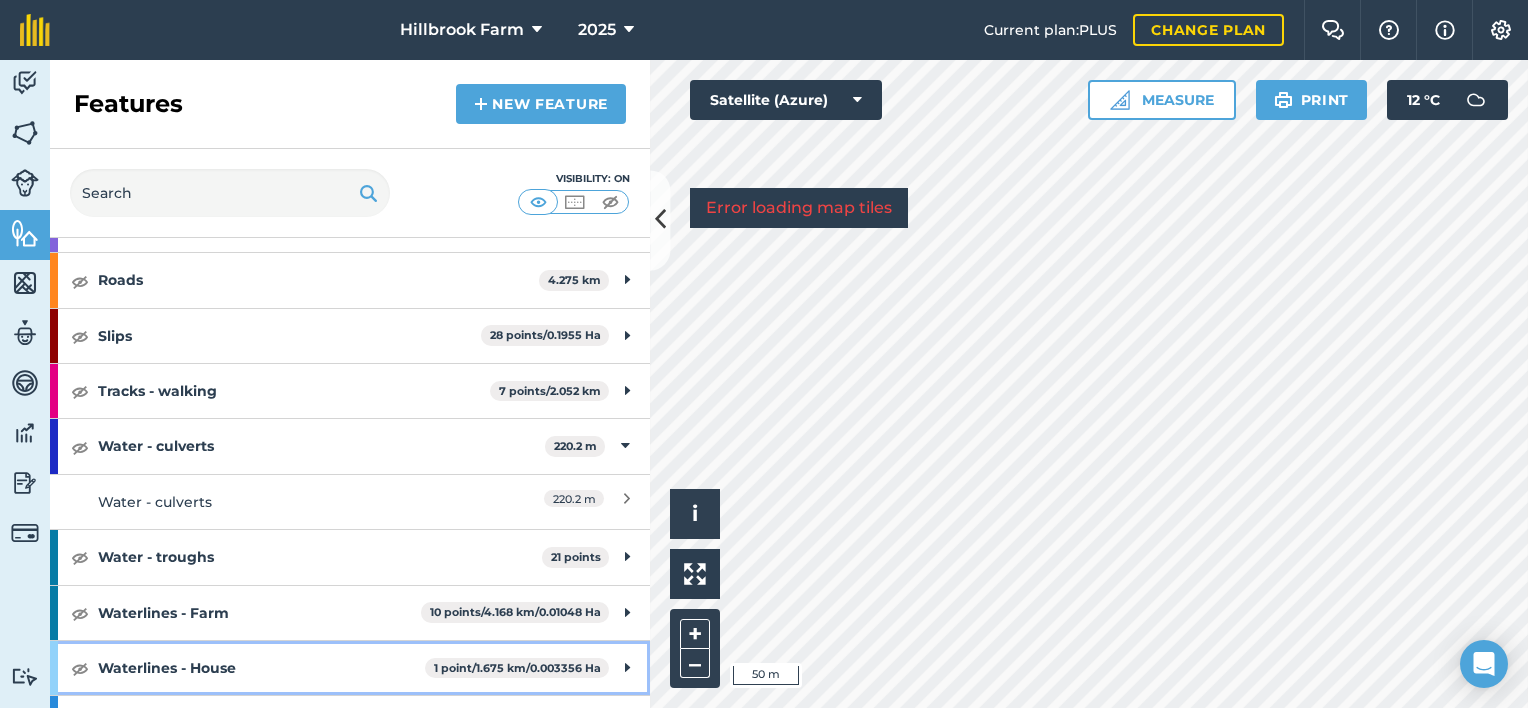 scroll, scrollTop: 1522, scrollLeft: 0, axis: vertical 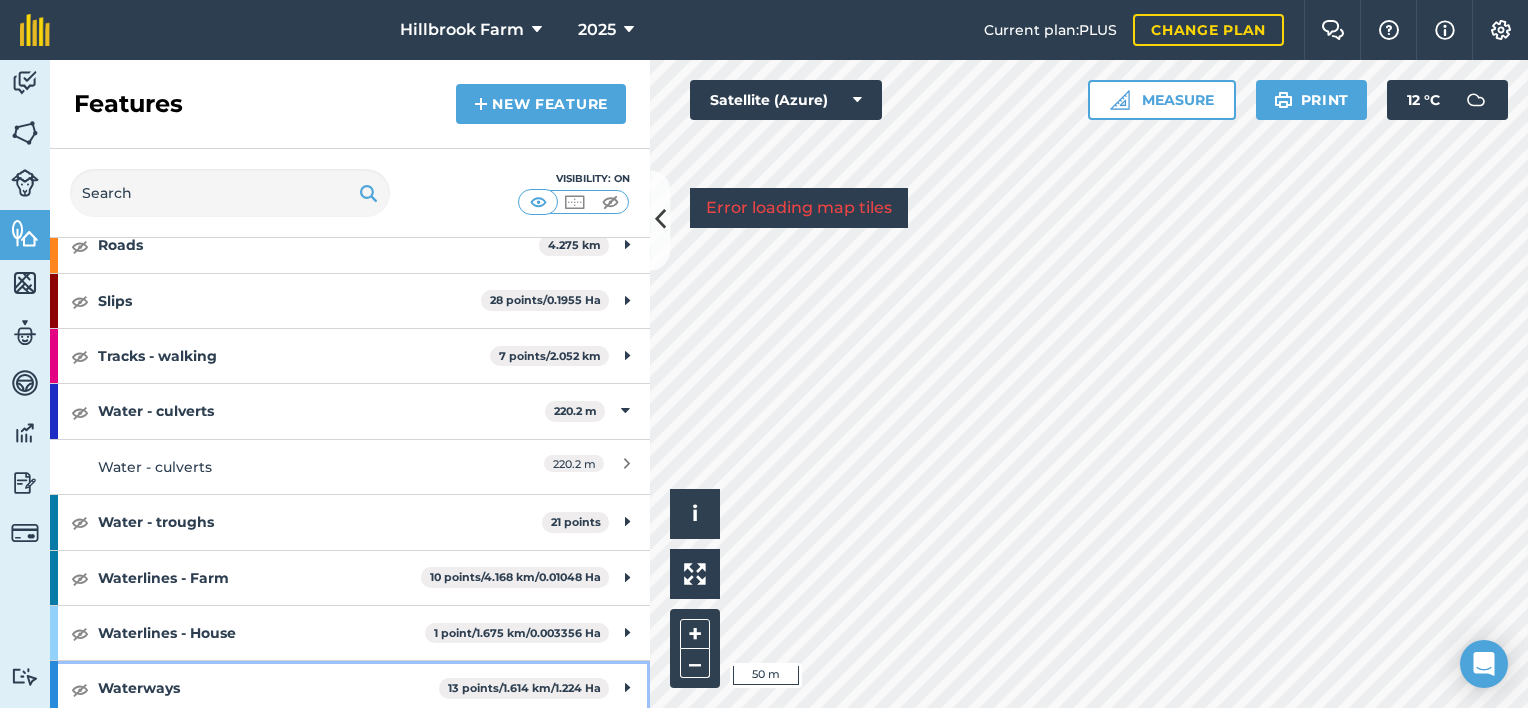 click on "Waterways" at bounding box center (268, 688) 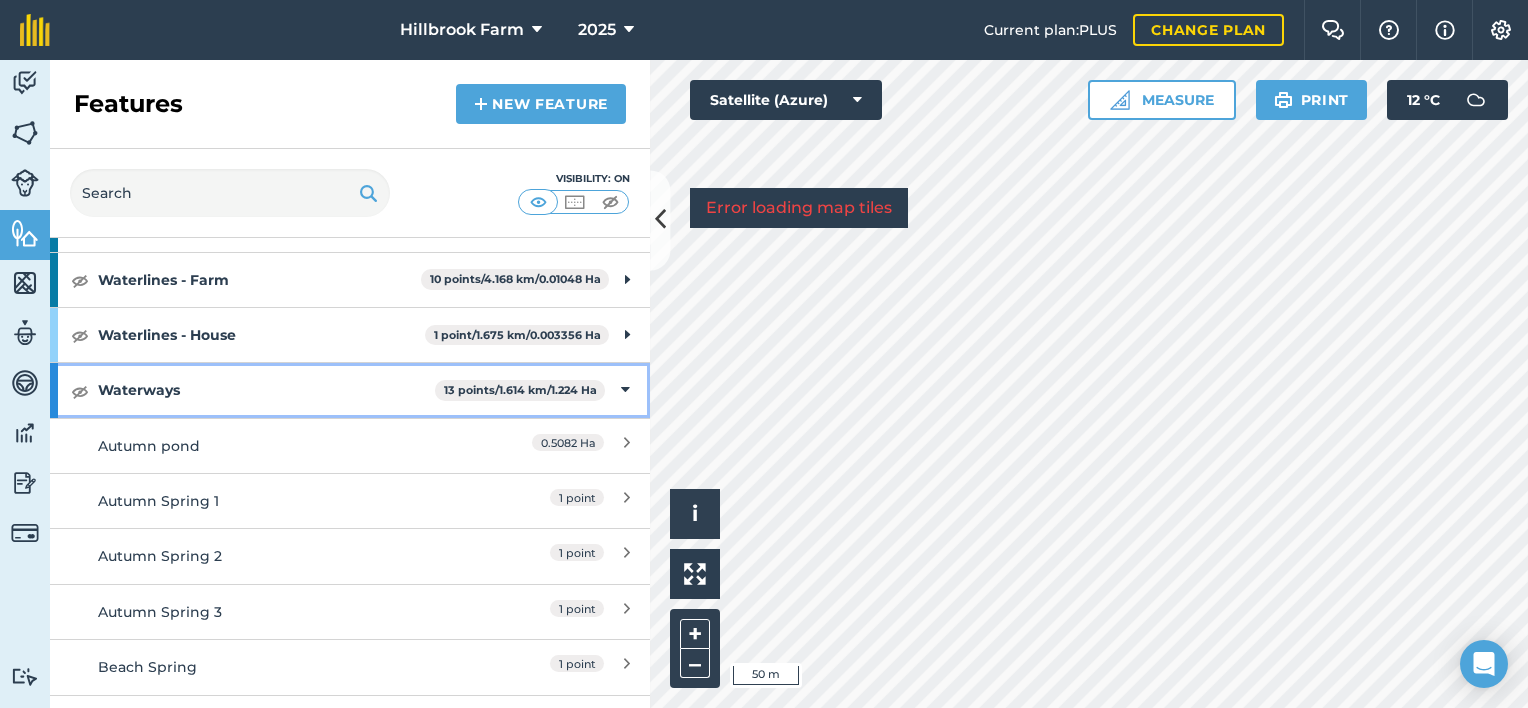 scroll, scrollTop: 1822, scrollLeft: 0, axis: vertical 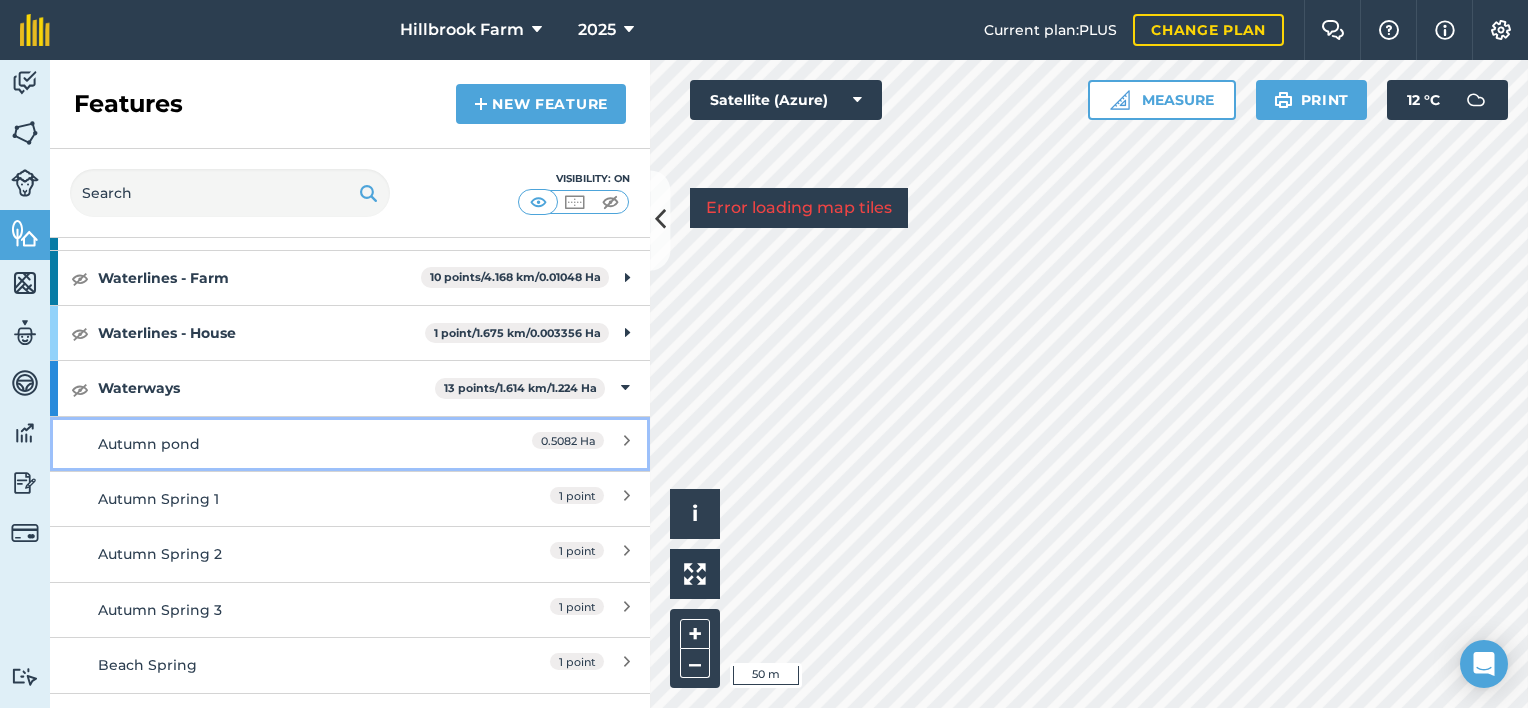 click on "Autumn pond 0.5082   Ha" at bounding box center (350, 443) 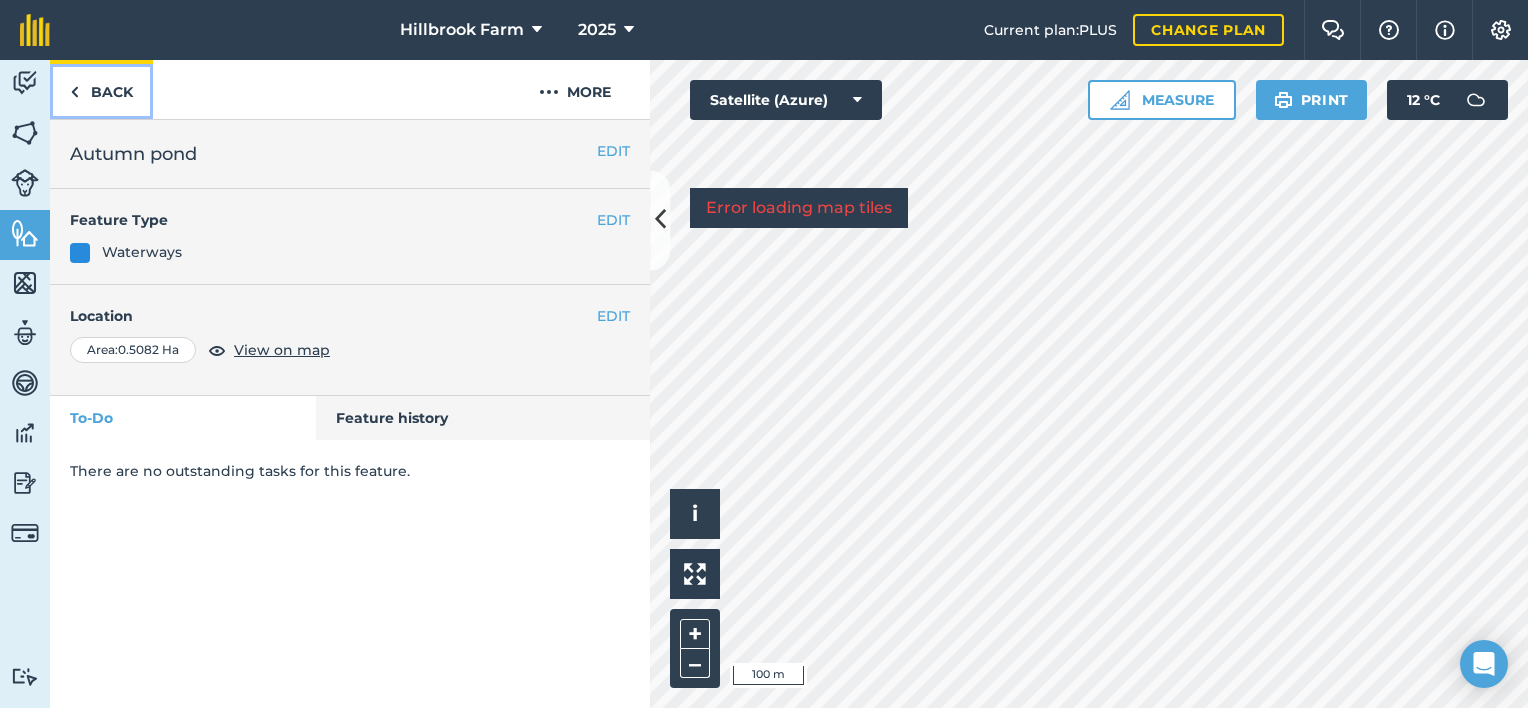 click on "Back" at bounding box center (101, 89) 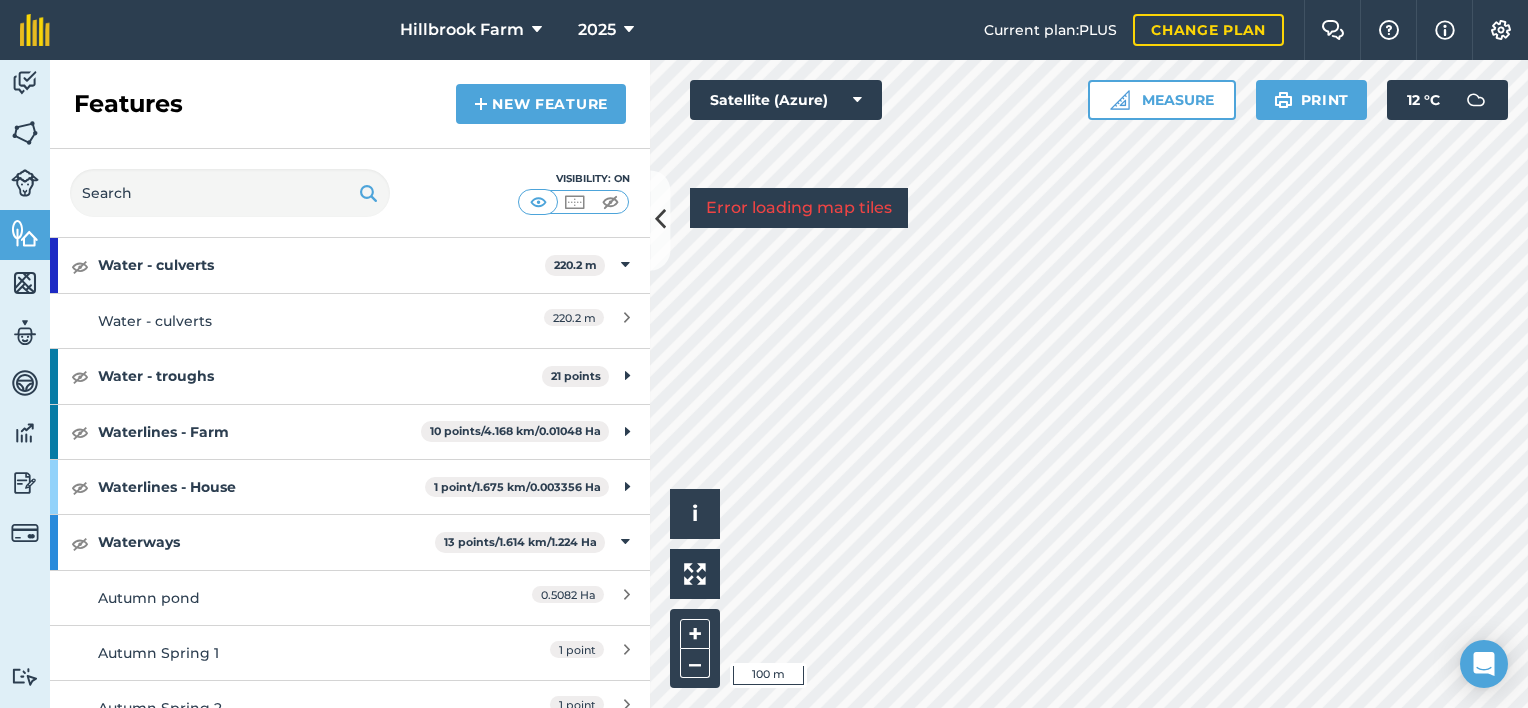 scroll, scrollTop: 1700, scrollLeft: 0, axis: vertical 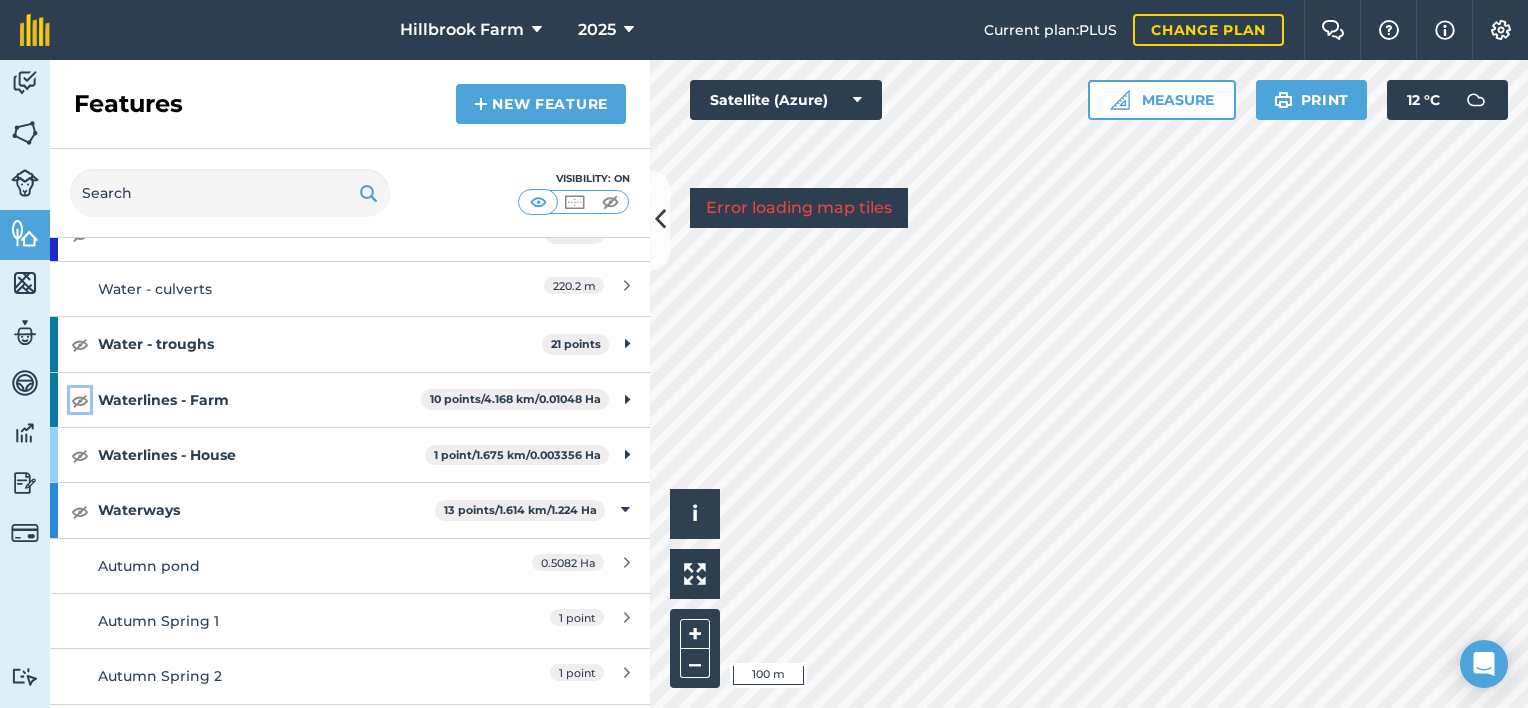 click at bounding box center [80, 400] 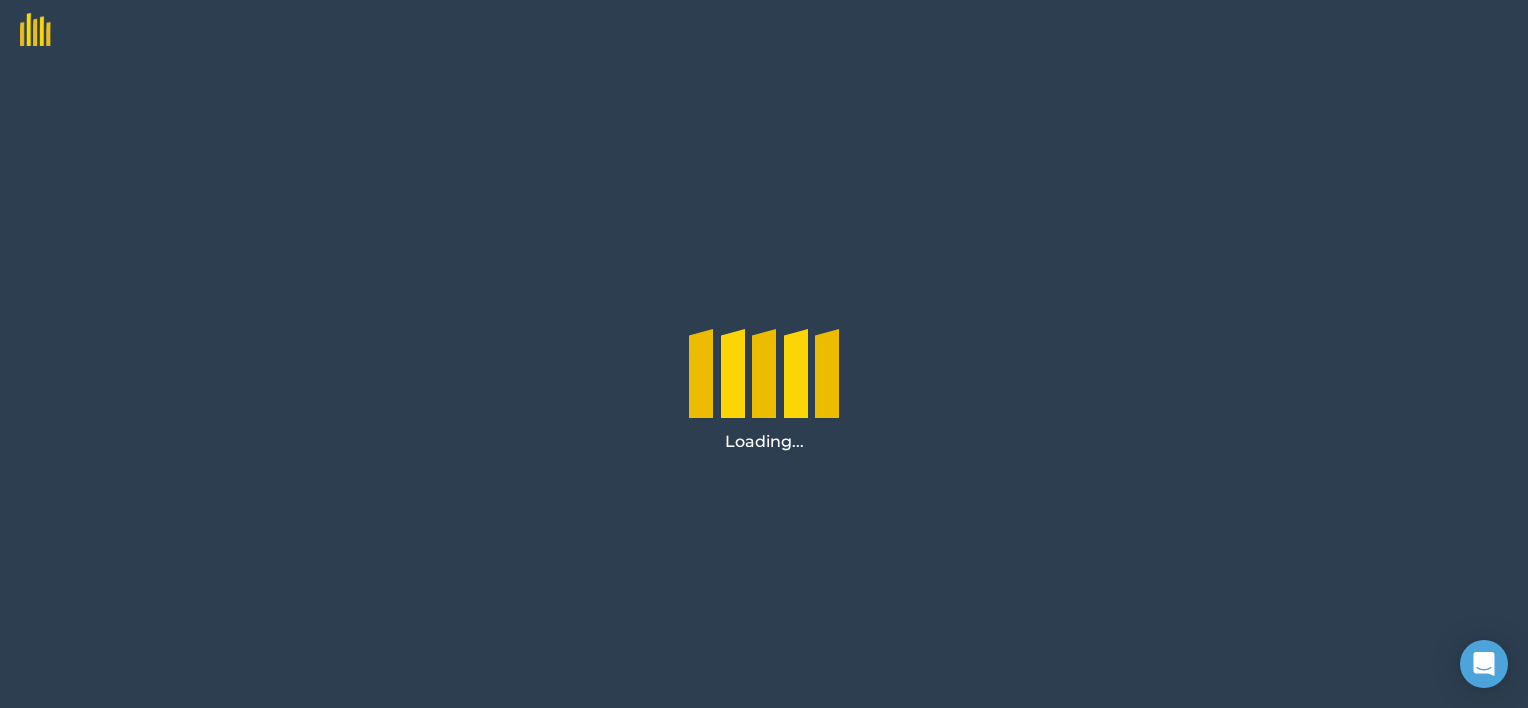 scroll, scrollTop: 0, scrollLeft: 0, axis: both 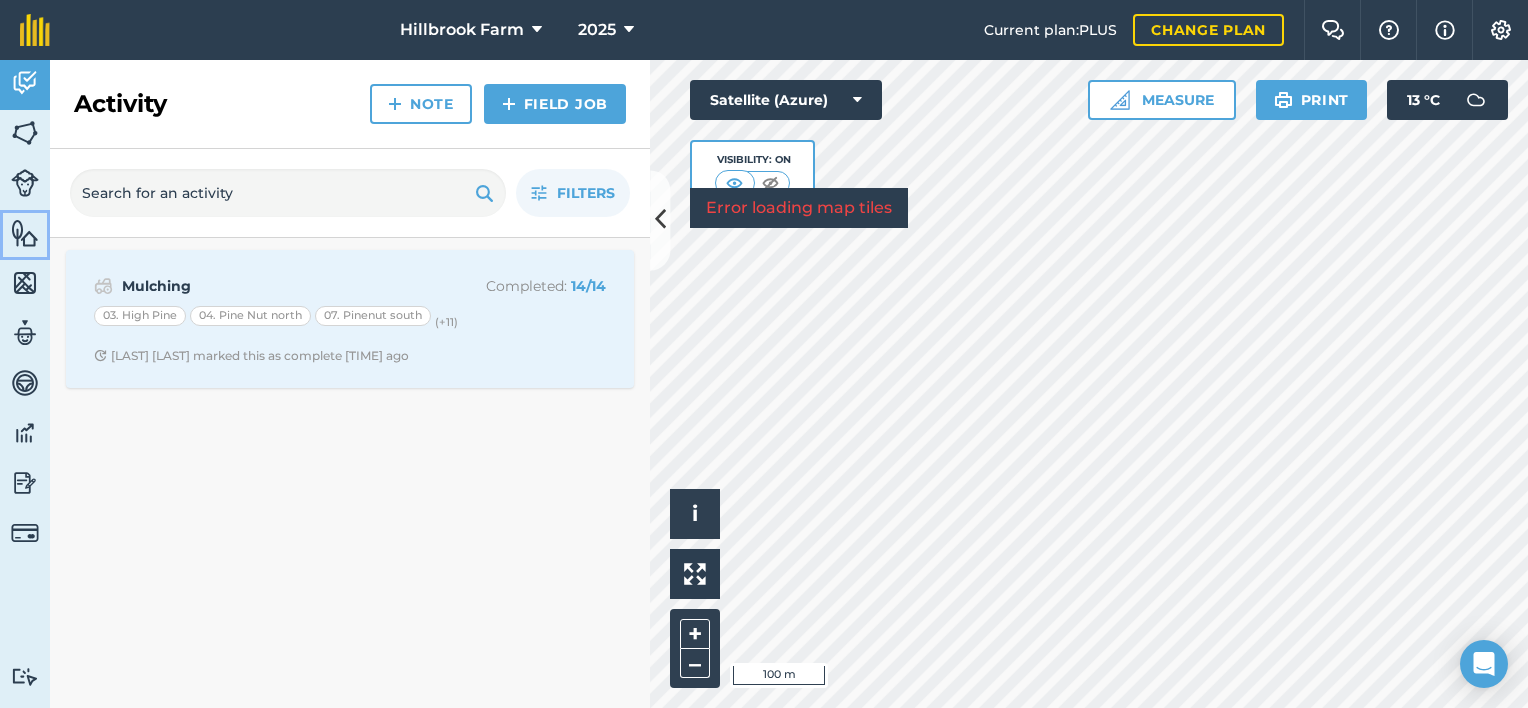 click at bounding box center (25, 233) 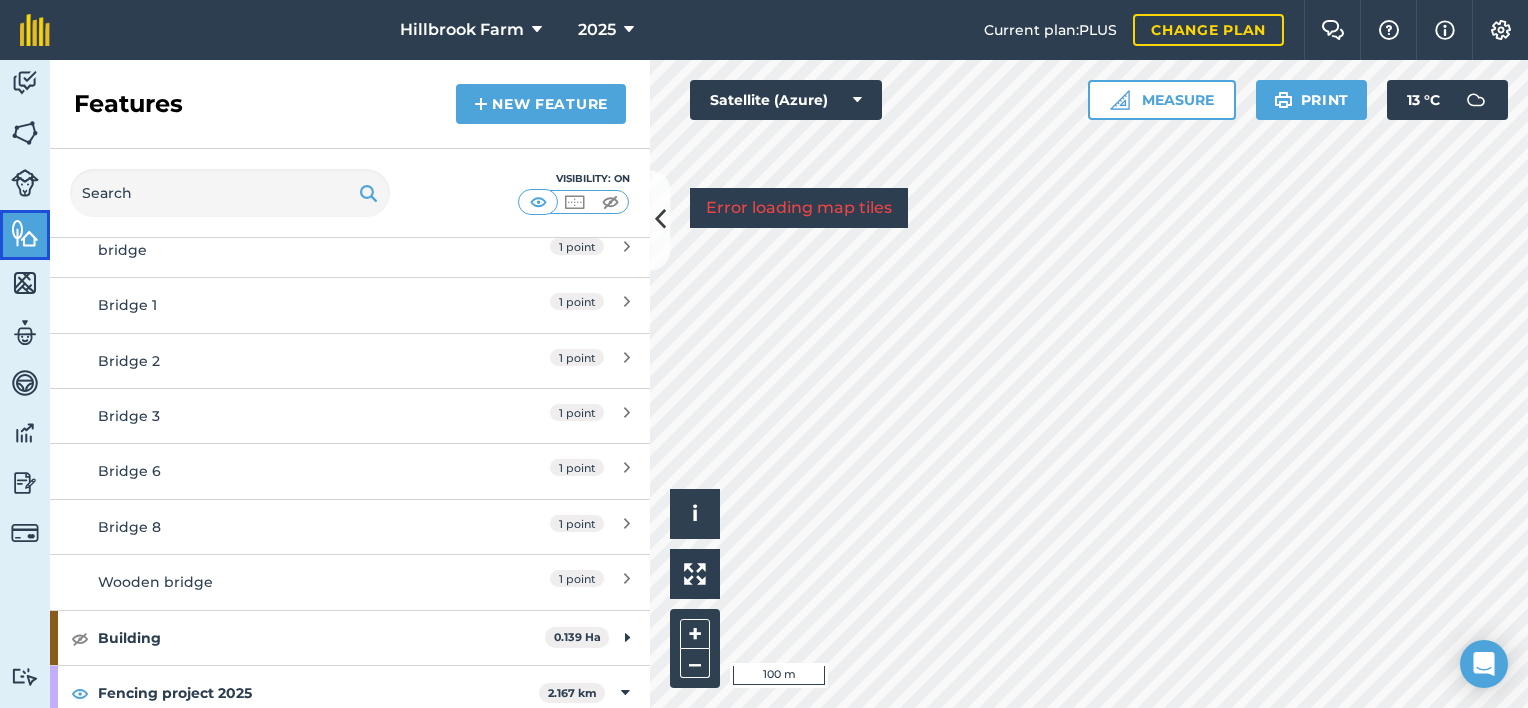 scroll, scrollTop: 0, scrollLeft: 0, axis: both 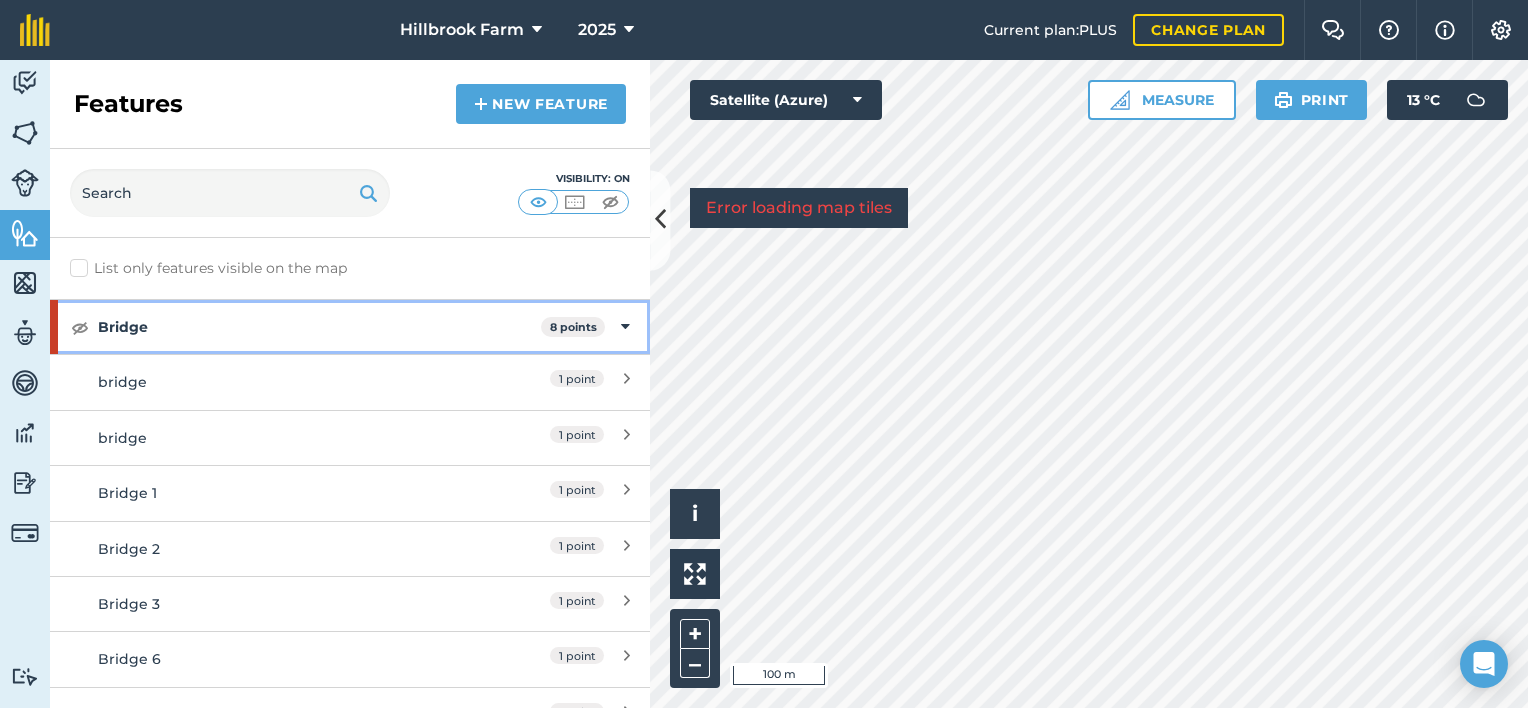 click at bounding box center [625, 327] 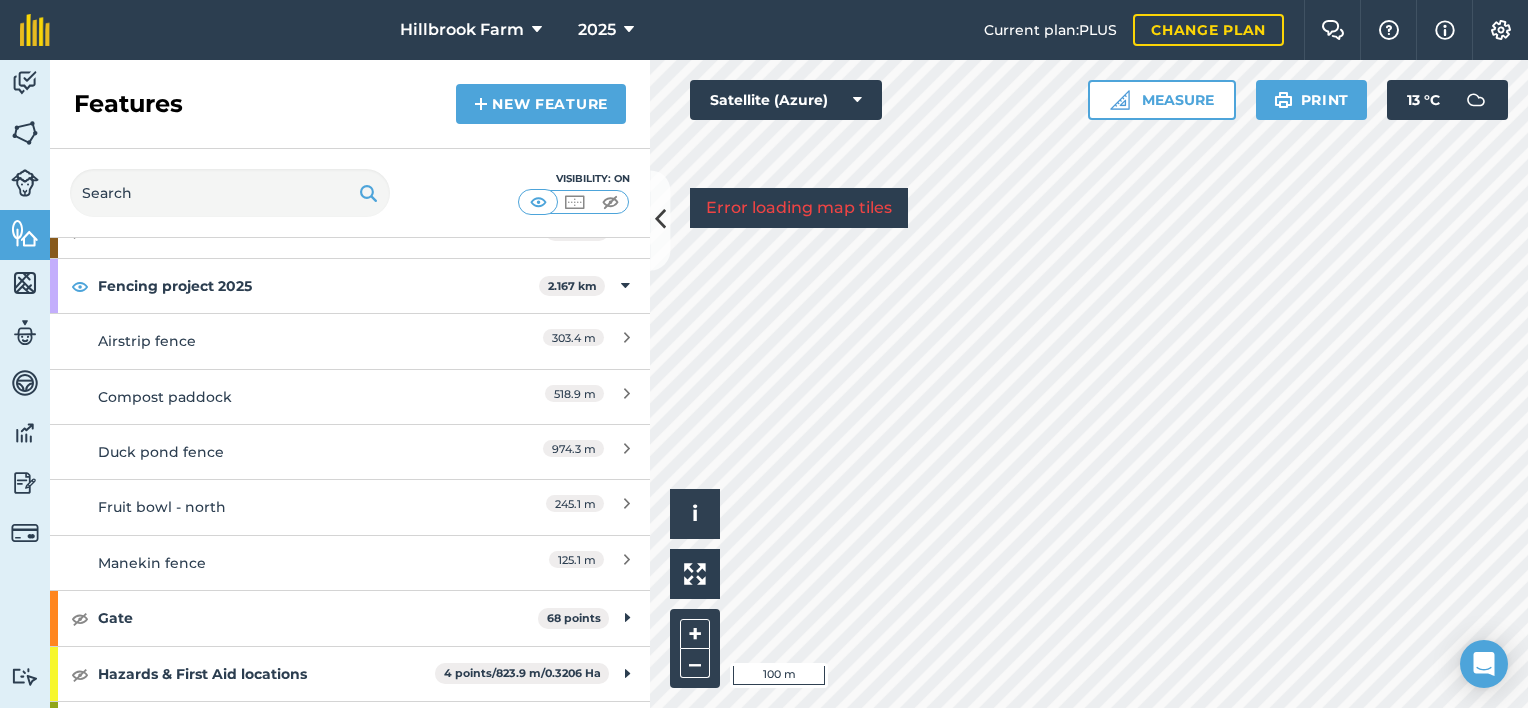 scroll, scrollTop: 200, scrollLeft: 0, axis: vertical 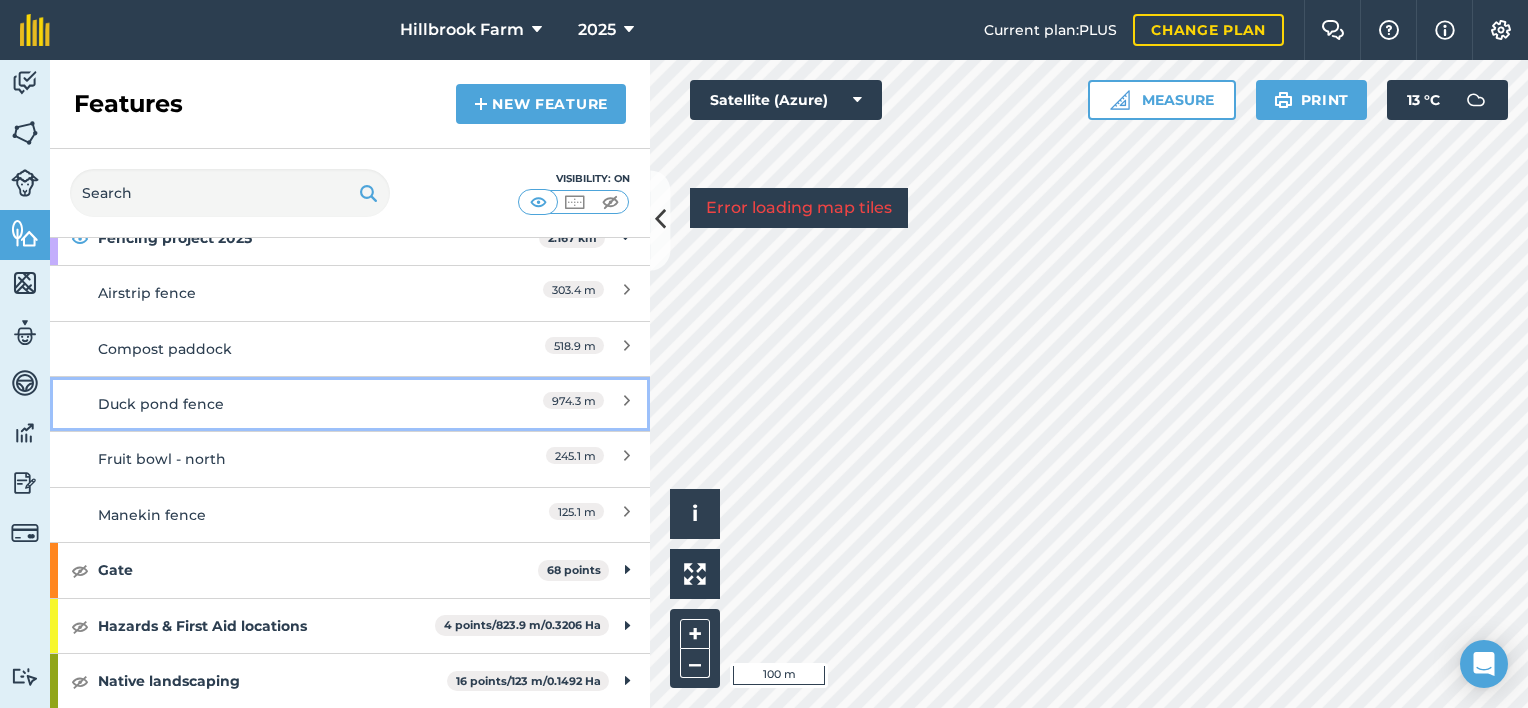 click on "Duck pond fence" at bounding box center [275, 404] 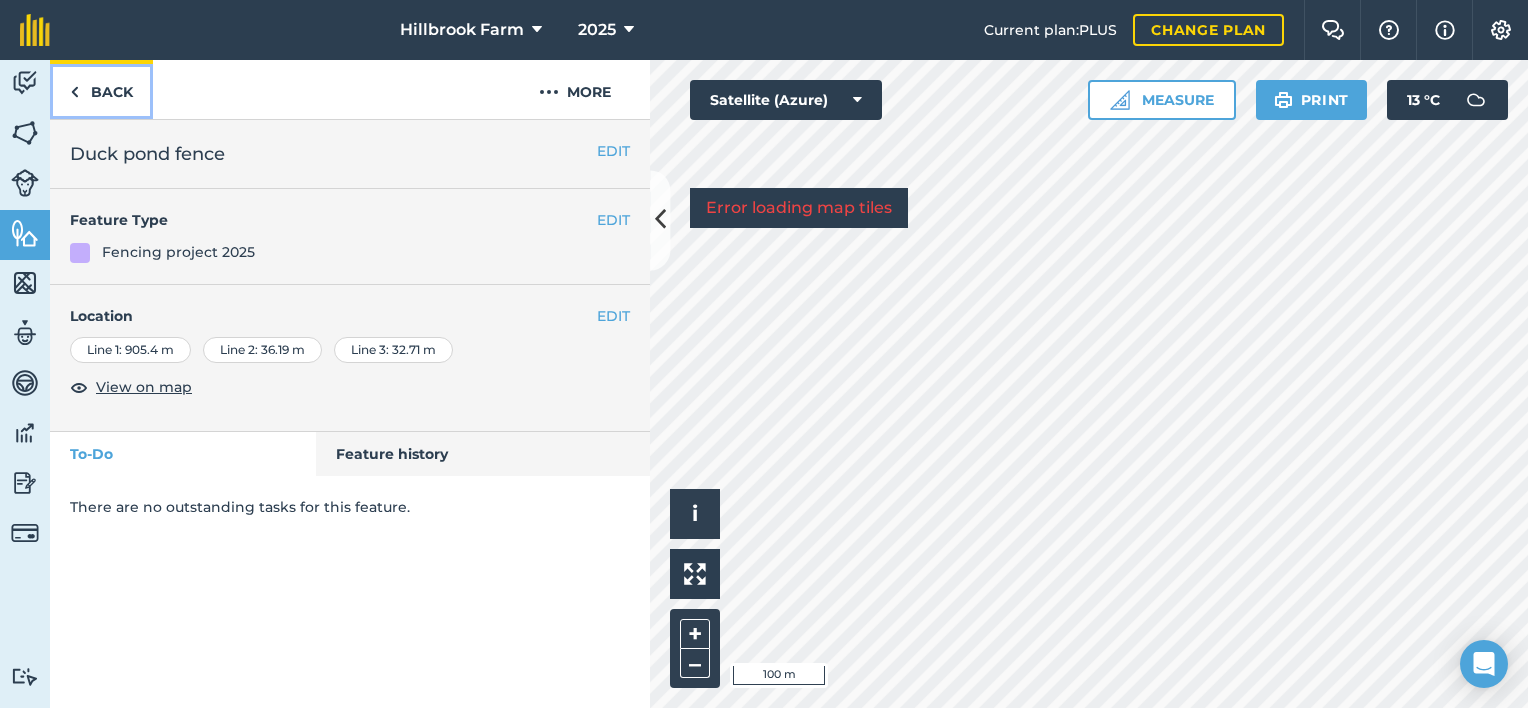 click on "Back" at bounding box center (101, 89) 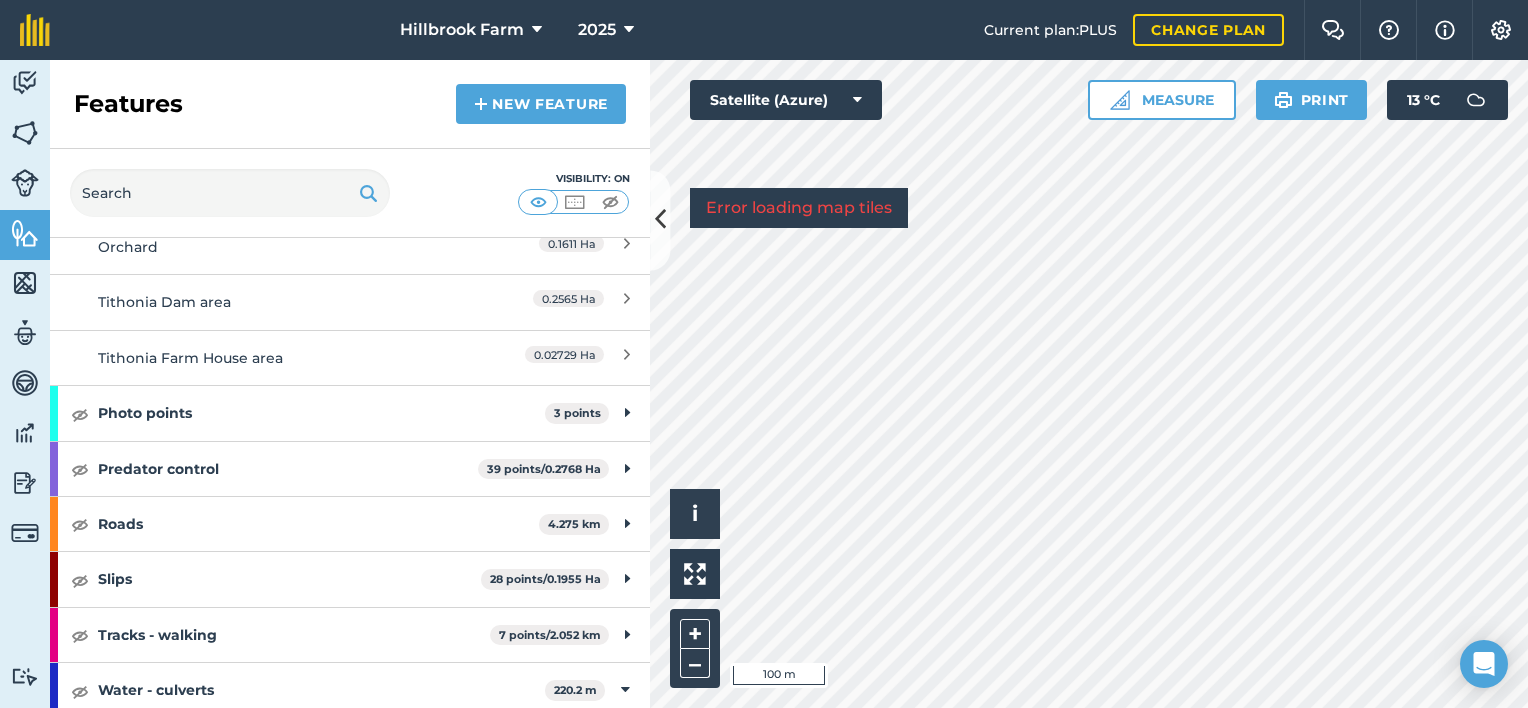 scroll, scrollTop: 600, scrollLeft: 0, axis: vertical 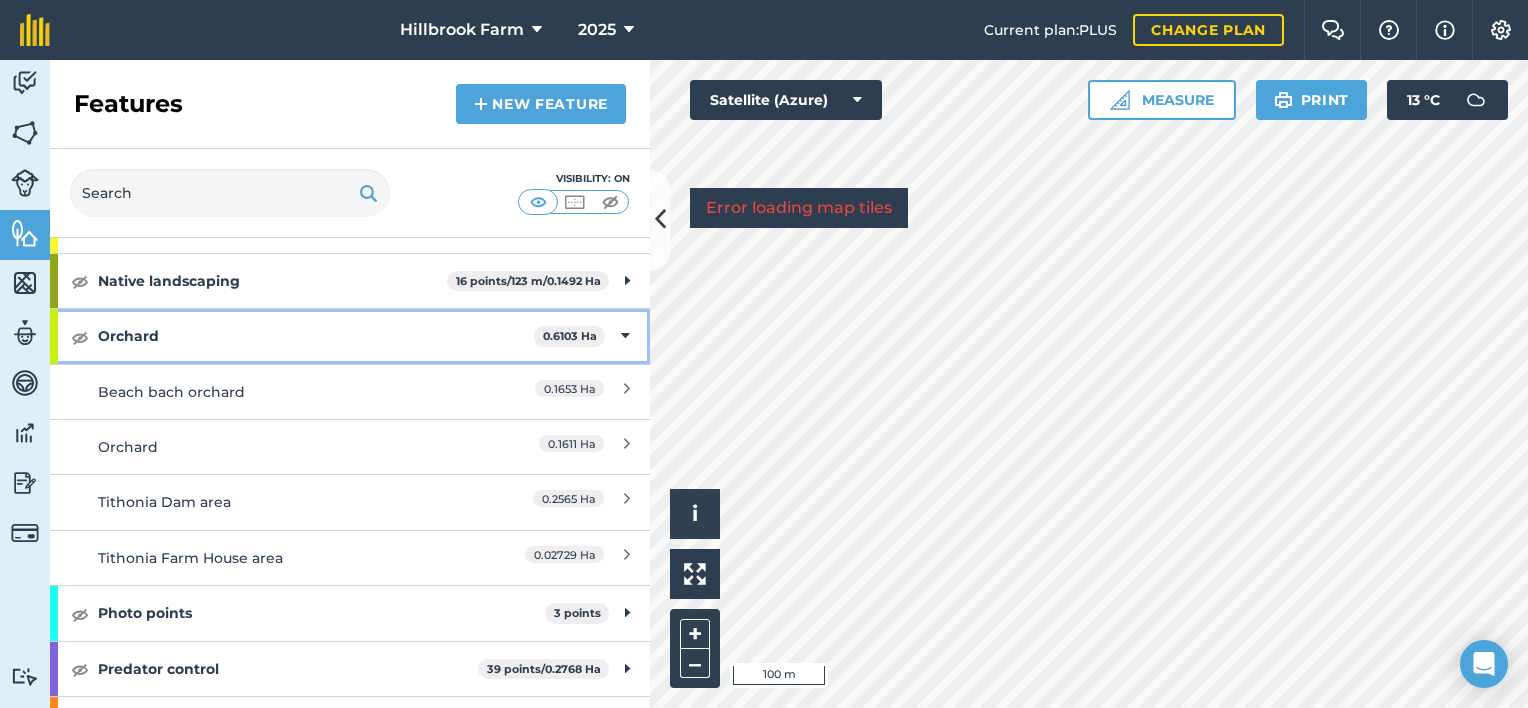 click at bounding box center [625, 336] 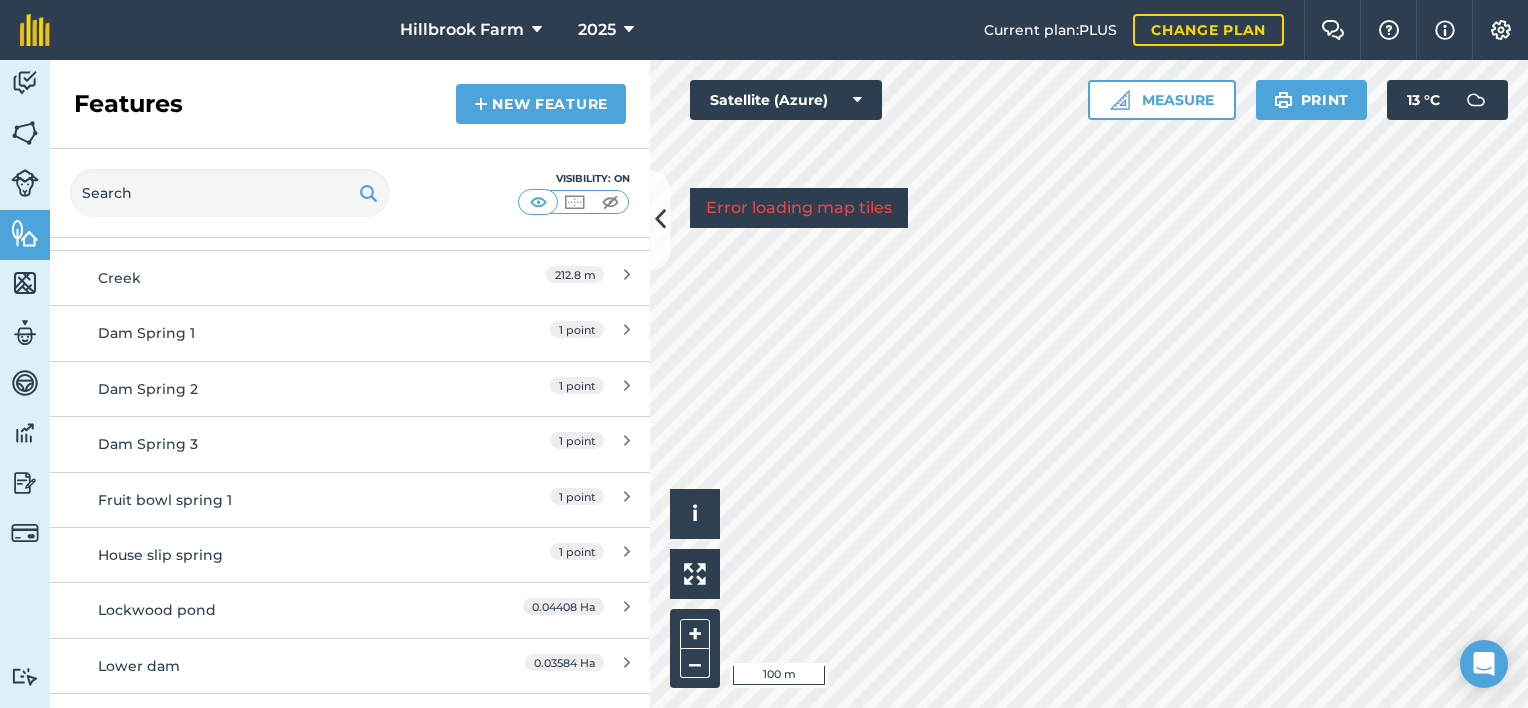 scroll, scrollTop: 1500, scrollLeft: 0, axis: vertical 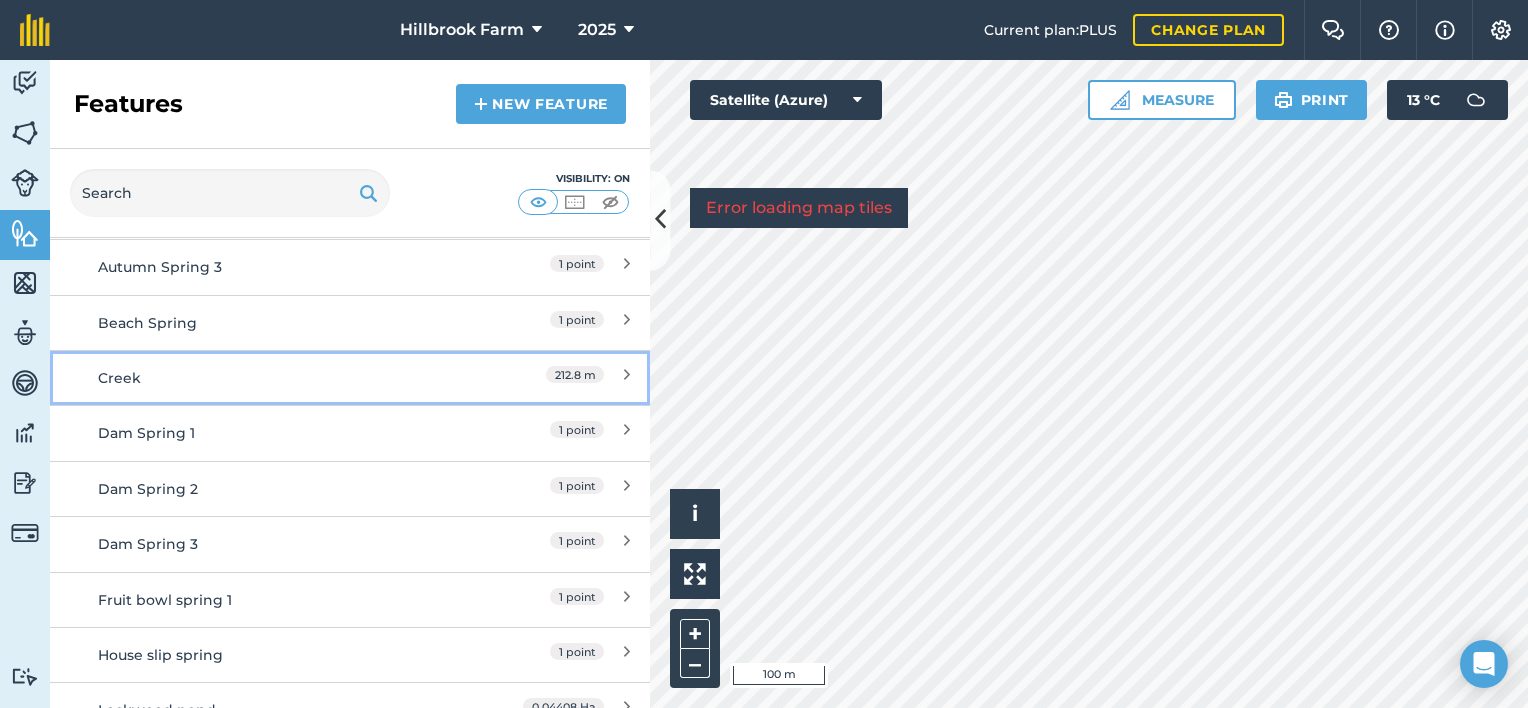 click on "Creek" at bounding box center [275, 378] 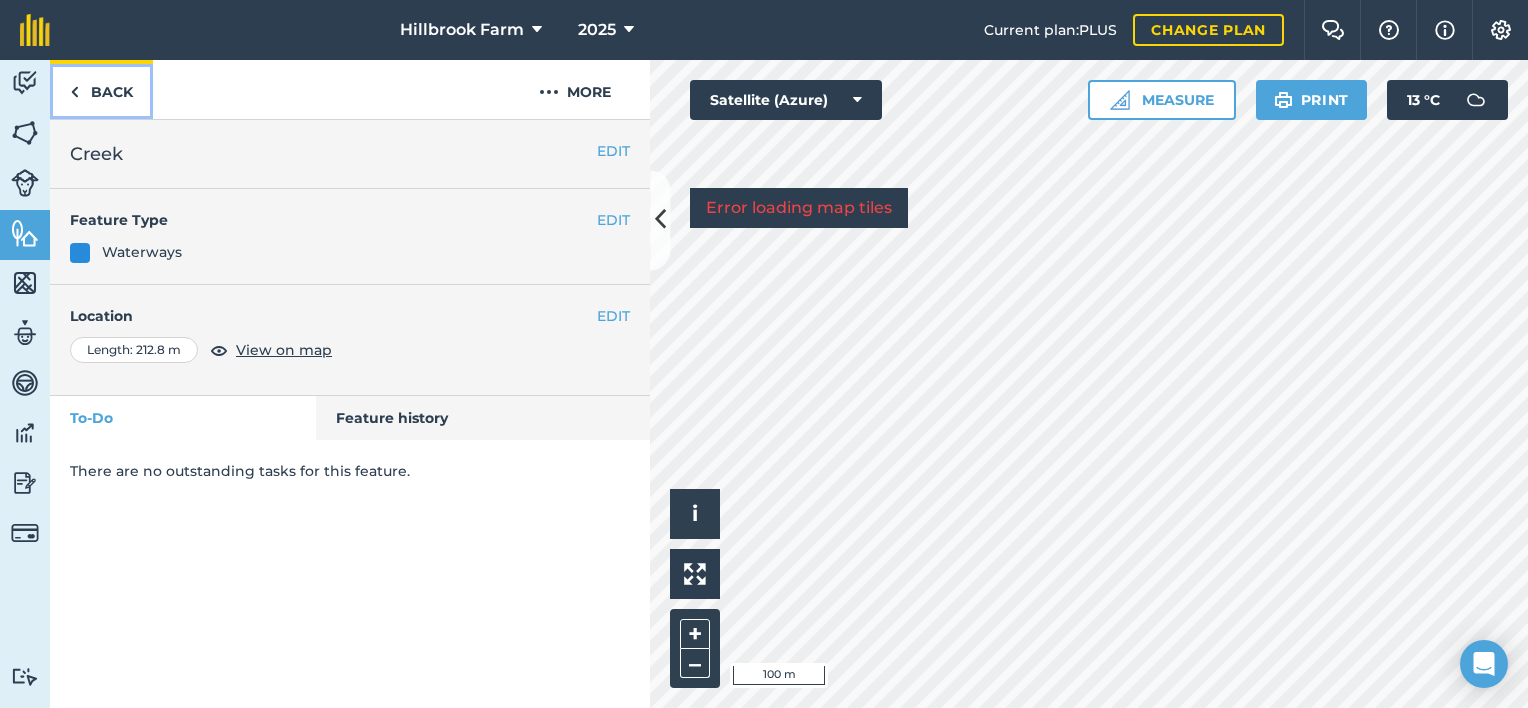 click on "Back" at bounding box center (101, 89) 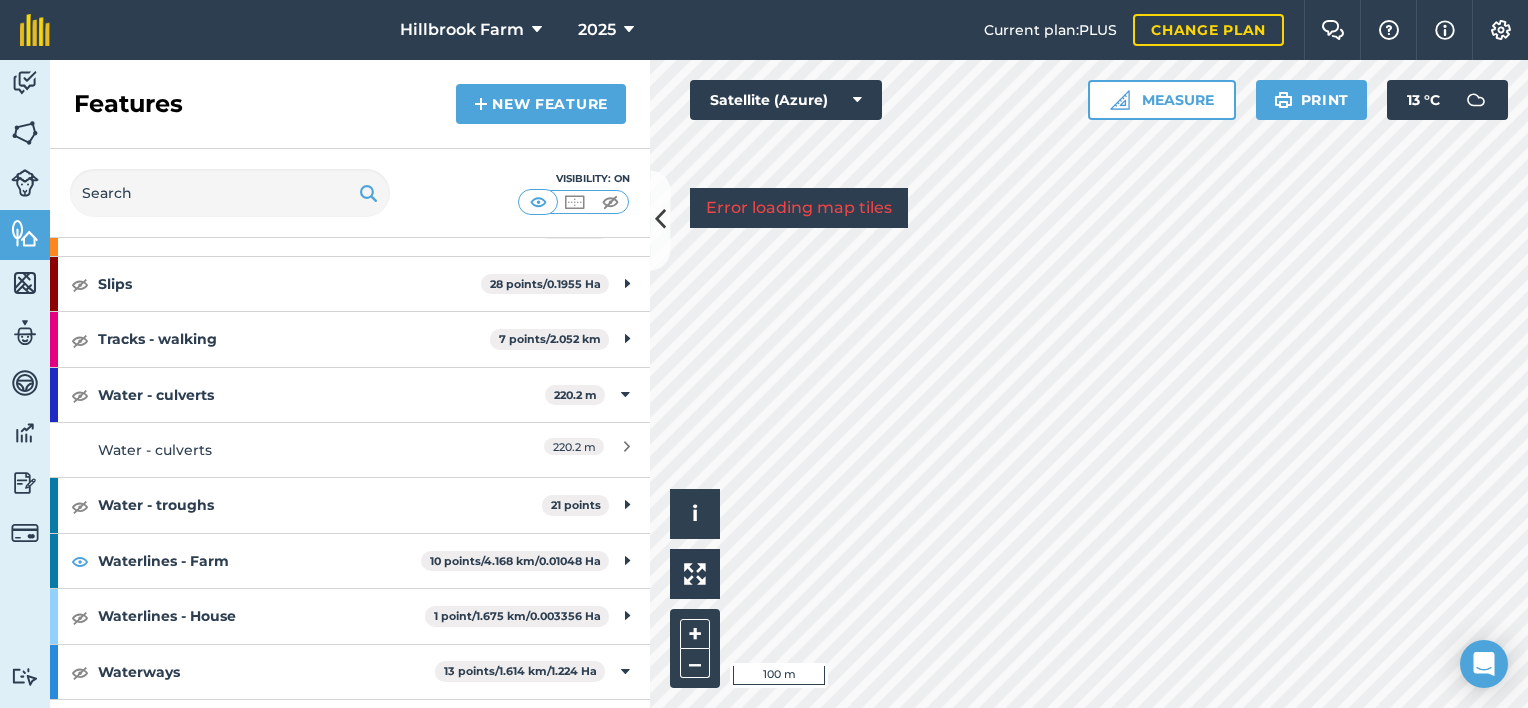 scroll, scrollTop: 1000, scrollLeft: 0, axis: vertical 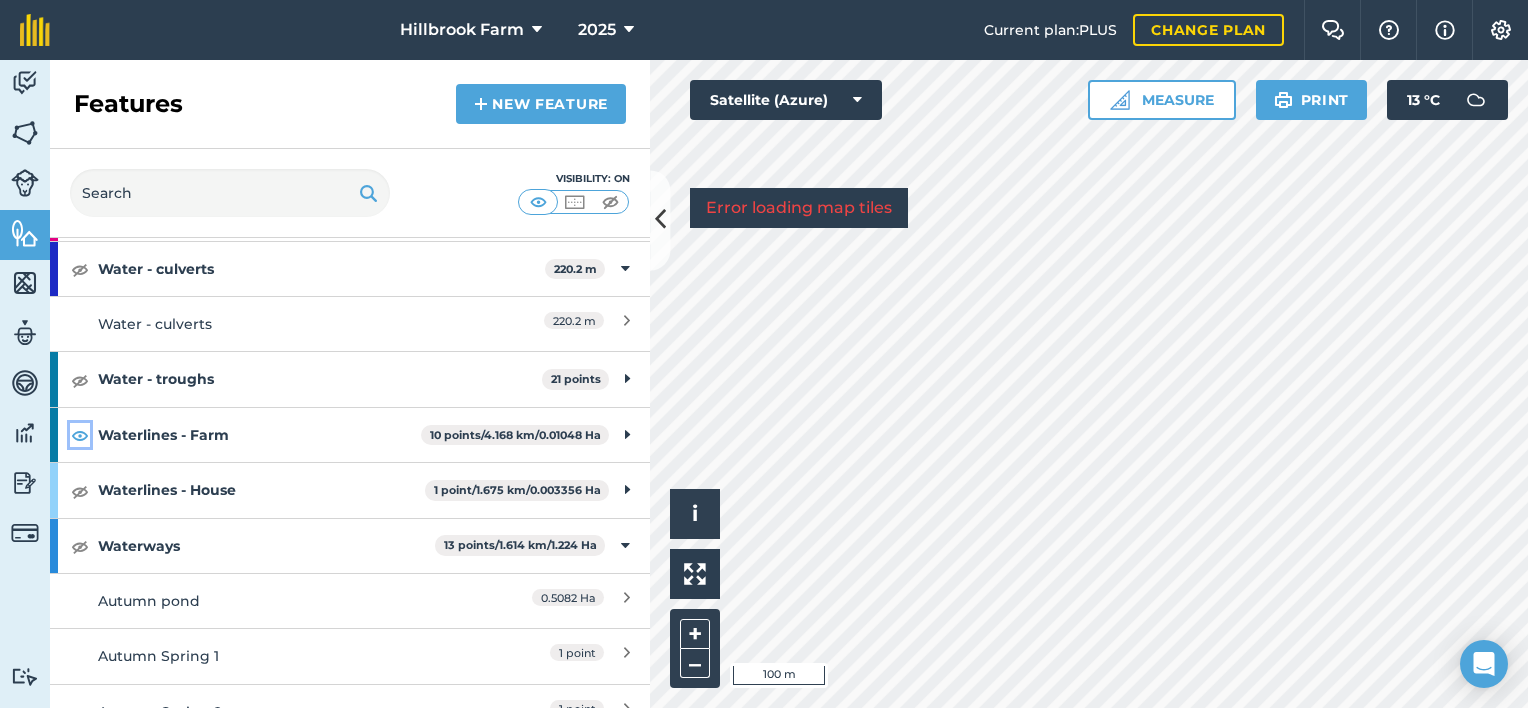 click at bounding box center [80, 435] 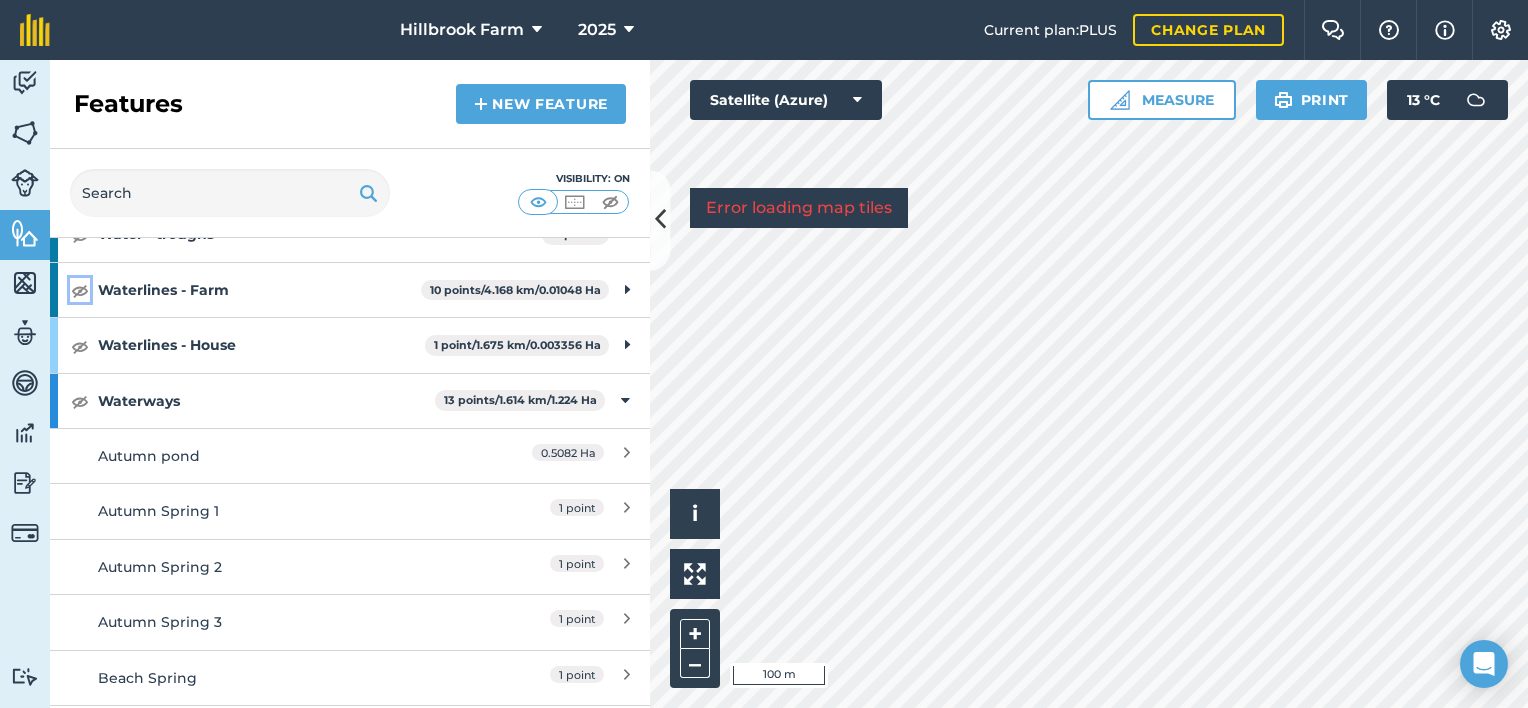 scroll, scrollTop: 1200, scrollLeft: 0, axis: vertical 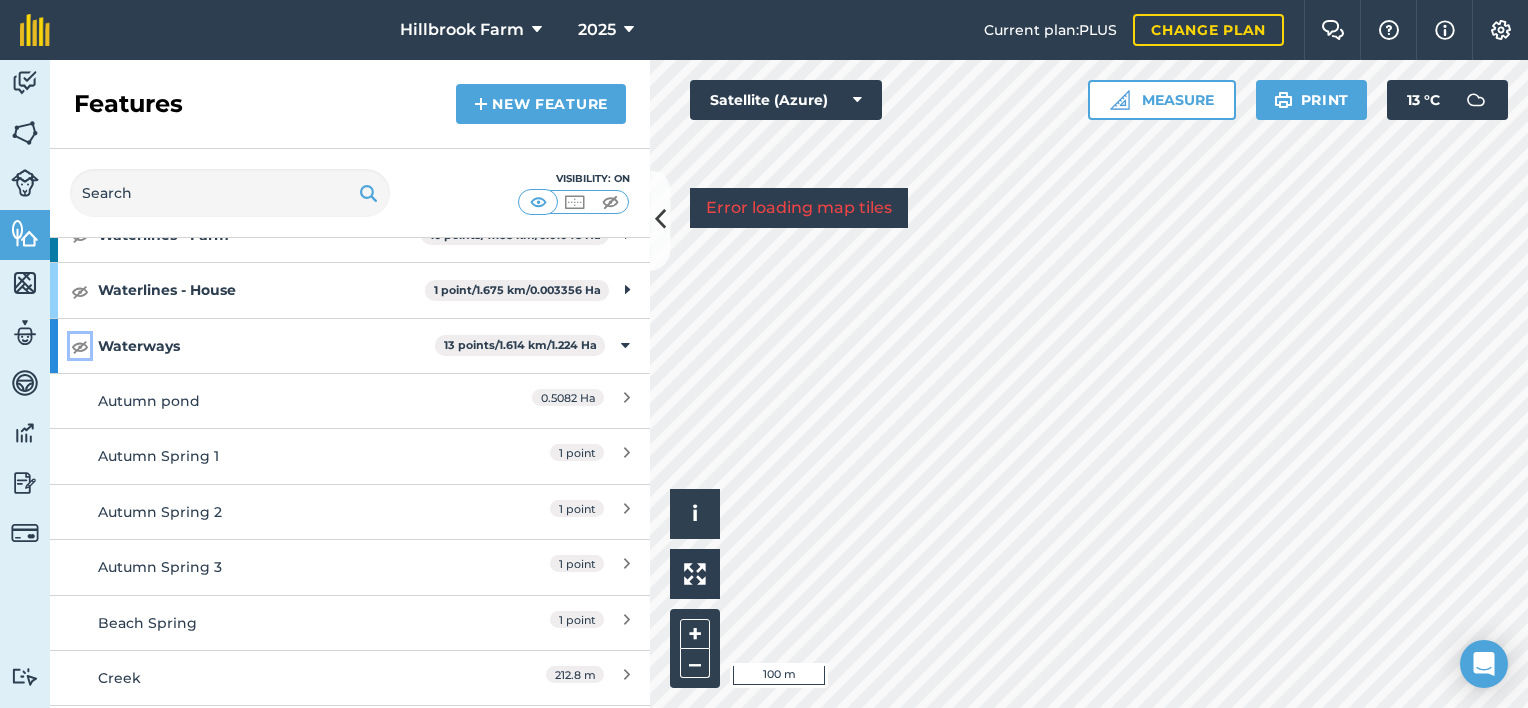 click at bounding box center (80, 346) 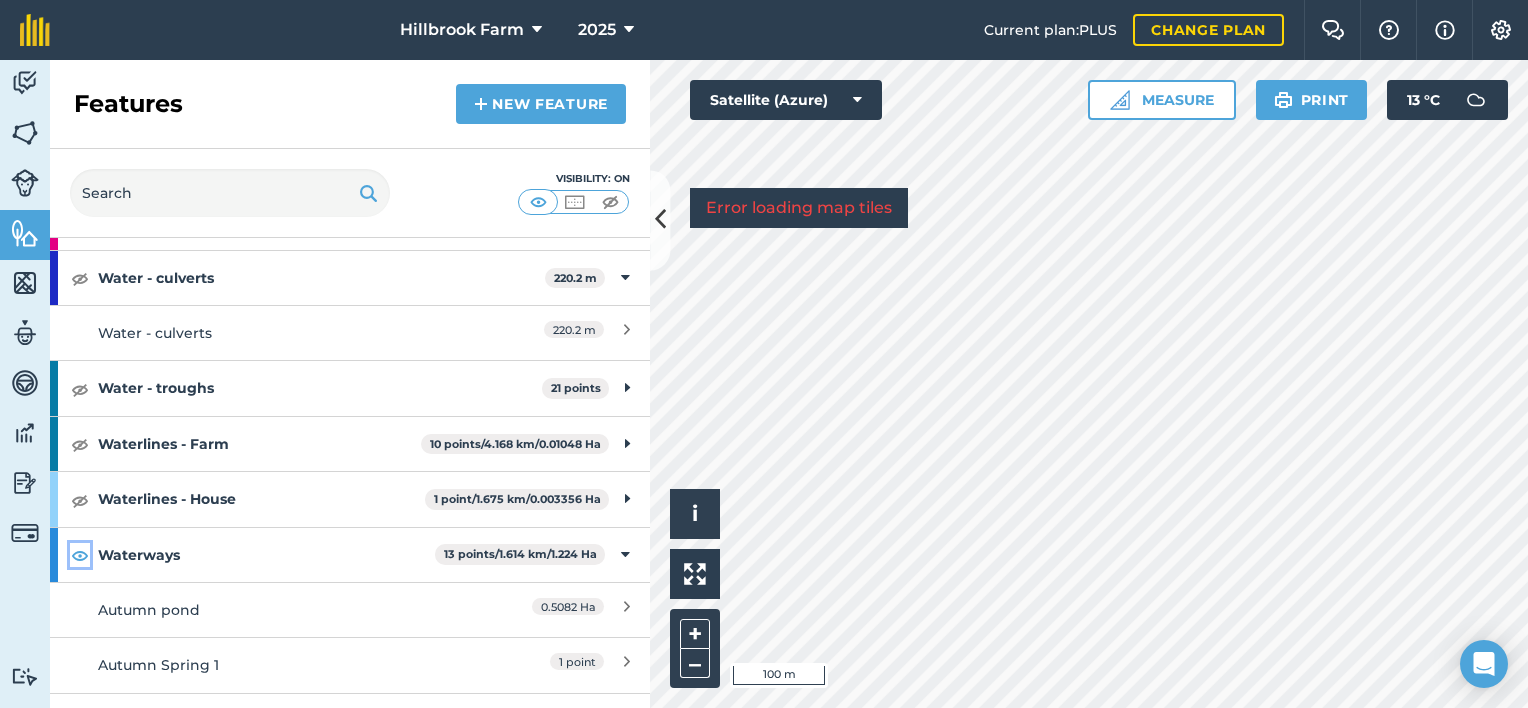 scroll, scrollTop: 950, scrollLeft: 0, axis: vertical 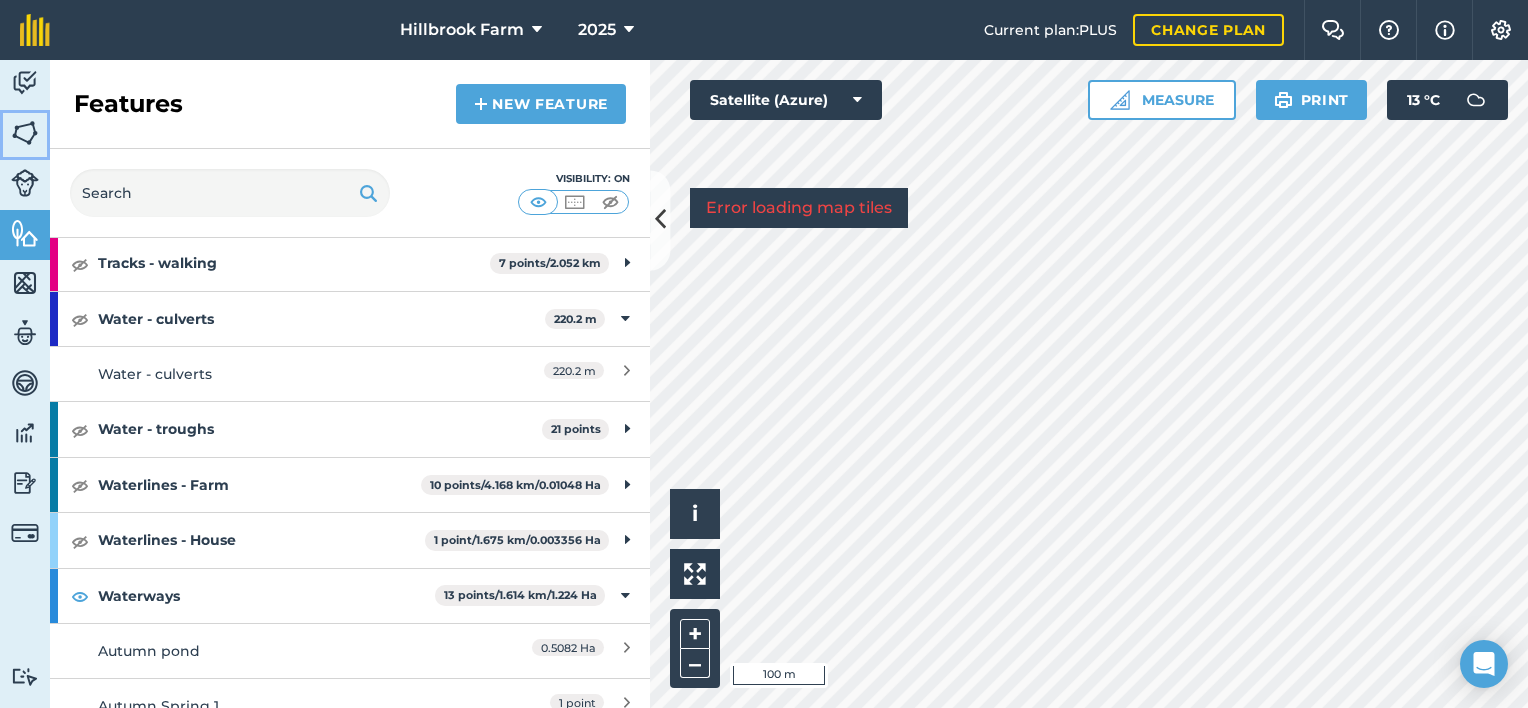 click at bounding box center (25, 133) 